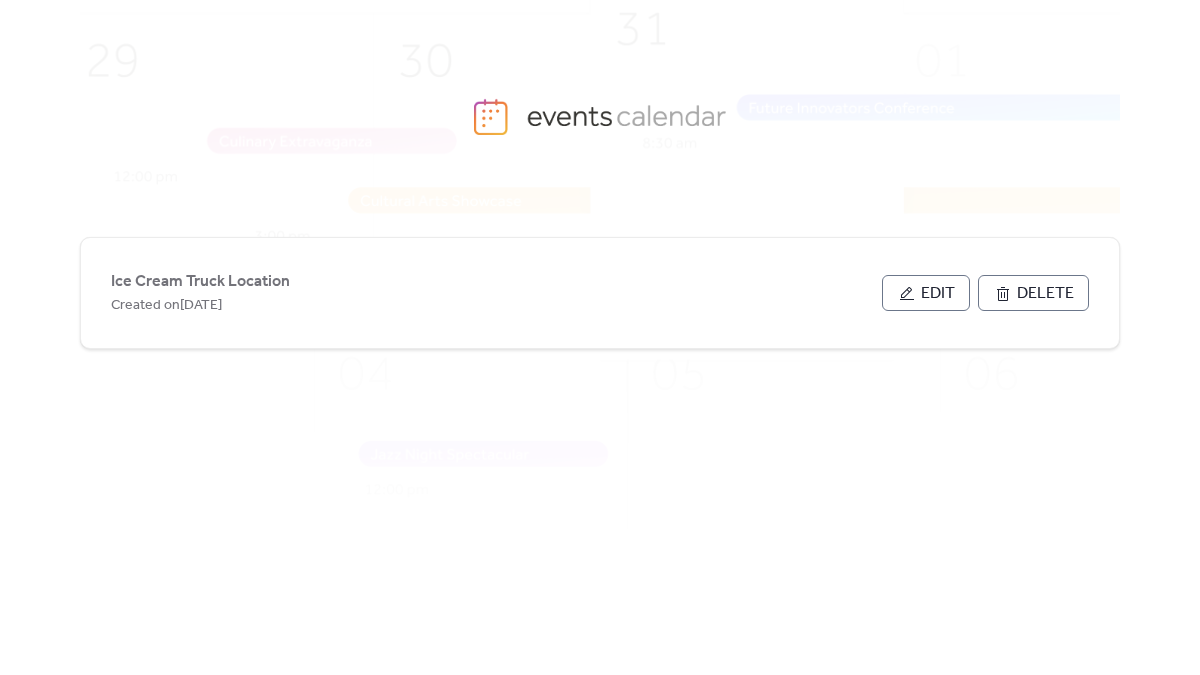 scroll, scrollTop: 0, scrollLeft: 0, axis: both 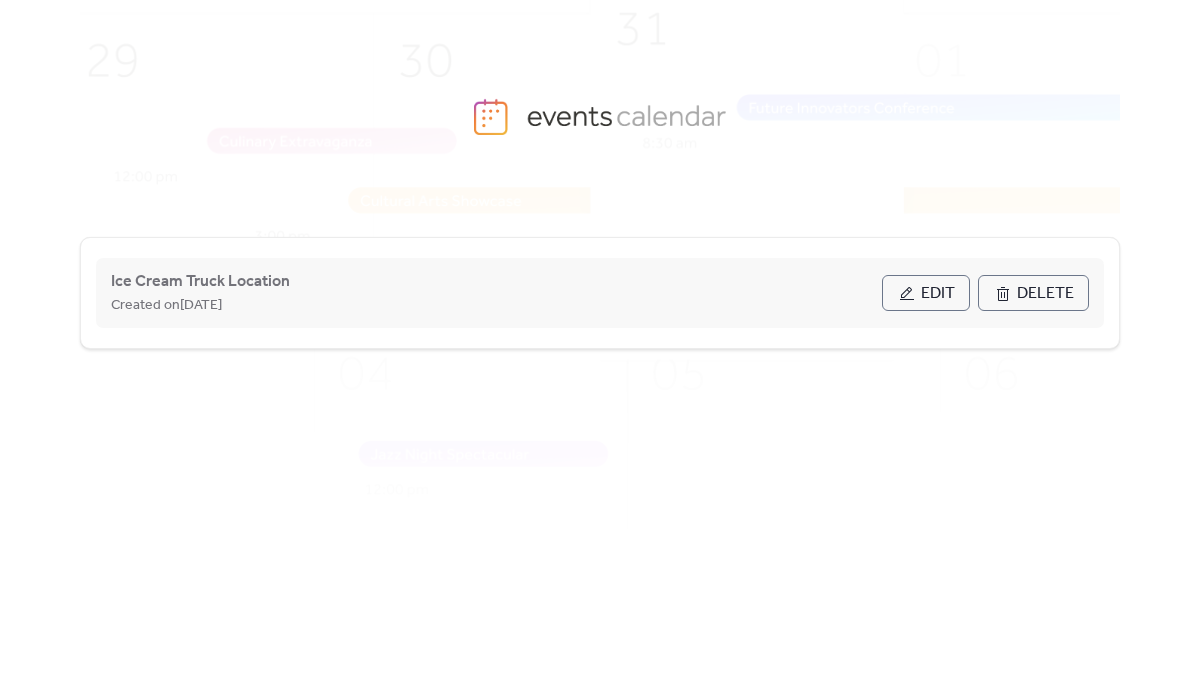 click on "Ice Cream Truck Location Created on  [DATE]" at bounding box center (496, 293) 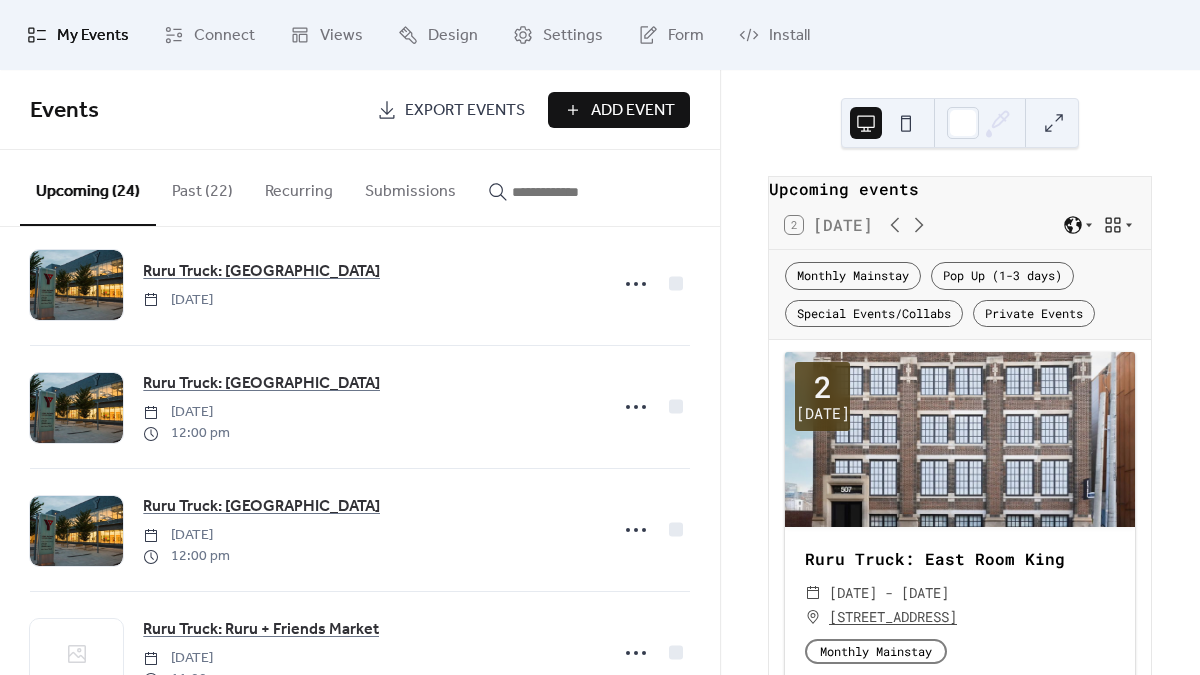 scroll, scrollTop: 2569, scrollLeft: 0, axis: vertical 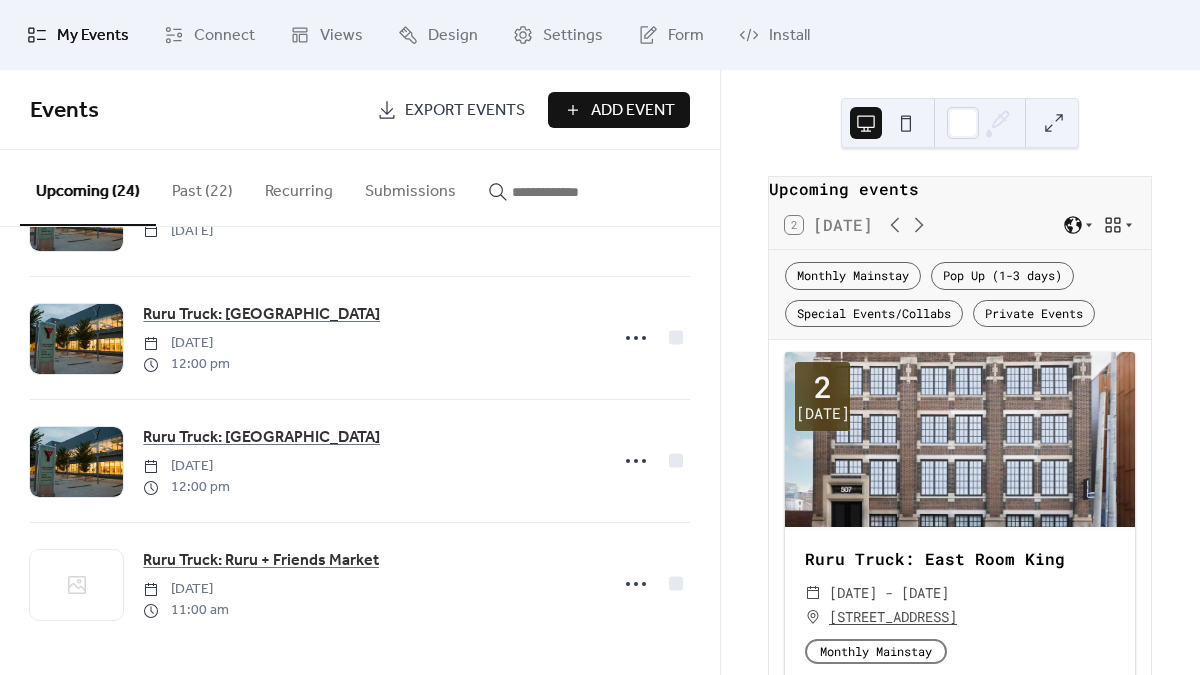 click on "Add Event" at bounding box center (633, 111) 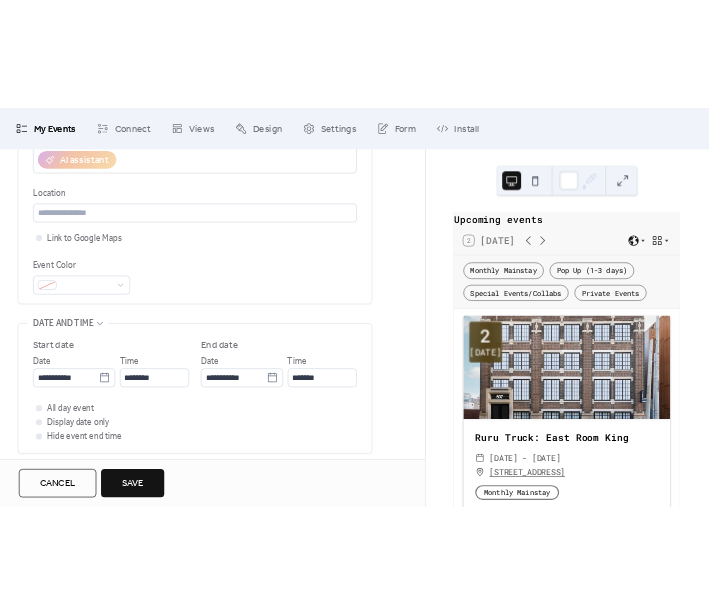 scroll, scrollTop: 408, scrollLeft: 0, axis: vertical 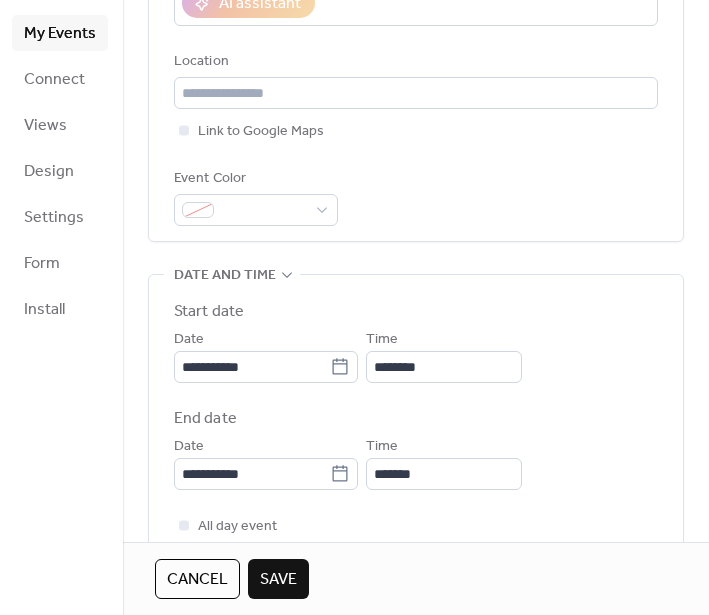 type on "**********" 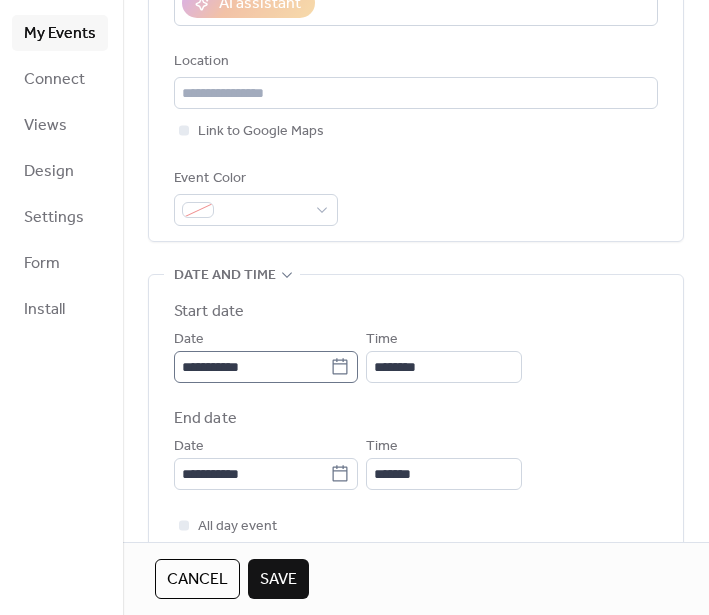 click on "**********" at bounding box center [354, 307] 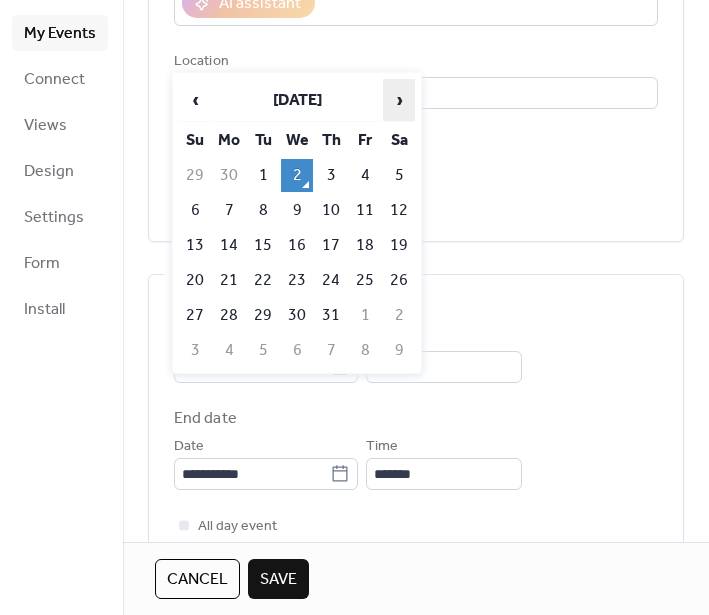 click on "›" at bounding box center (399, 100) 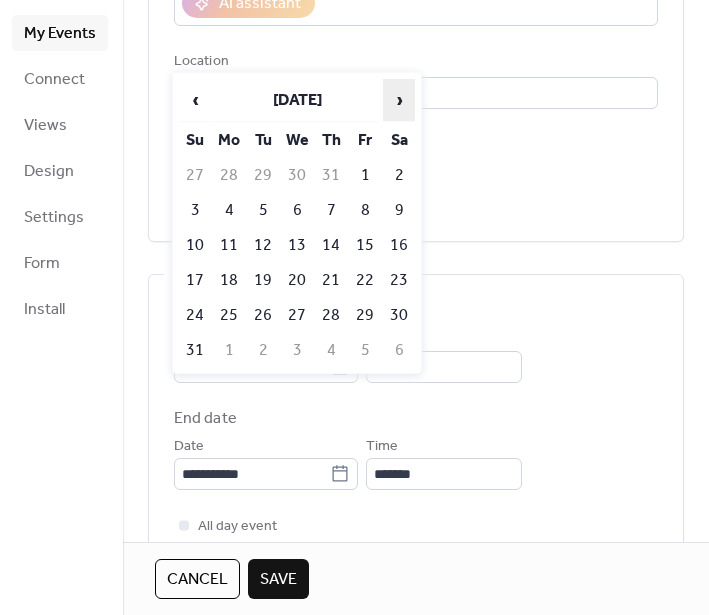 click on "›" at bounding box center [399, 100] 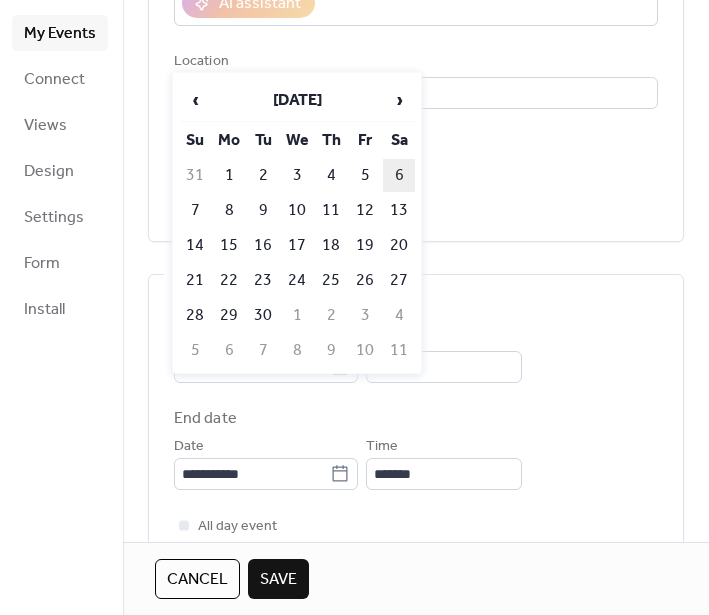 click on "6" at bounding box center (399, 175) 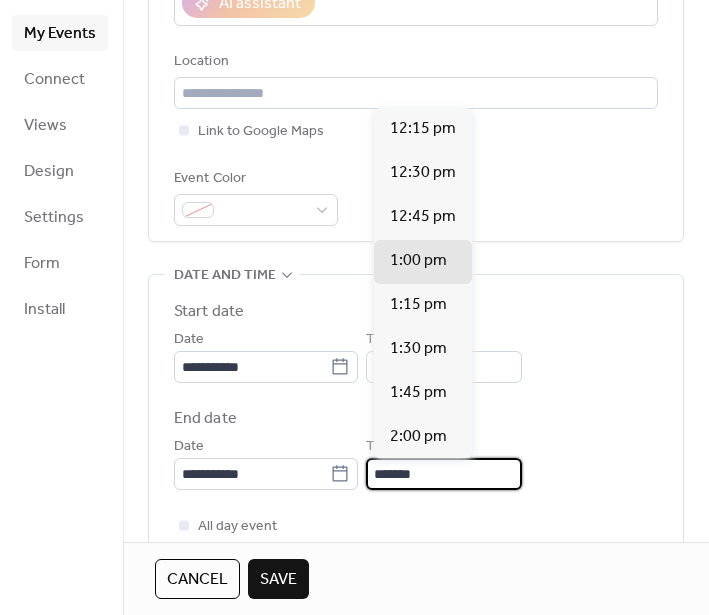click on "*******" at bounding box center (444, 474) 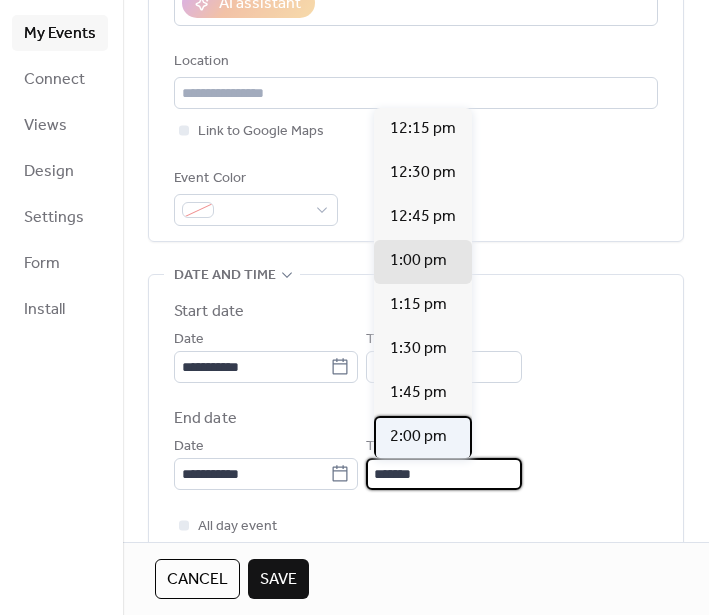 click on "2:00 pm" at bounding box center (418, 437) 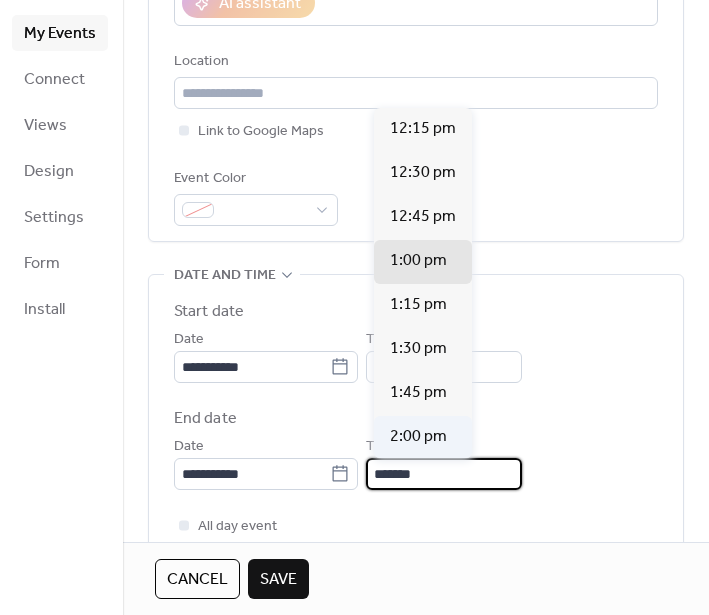 type on "*******" 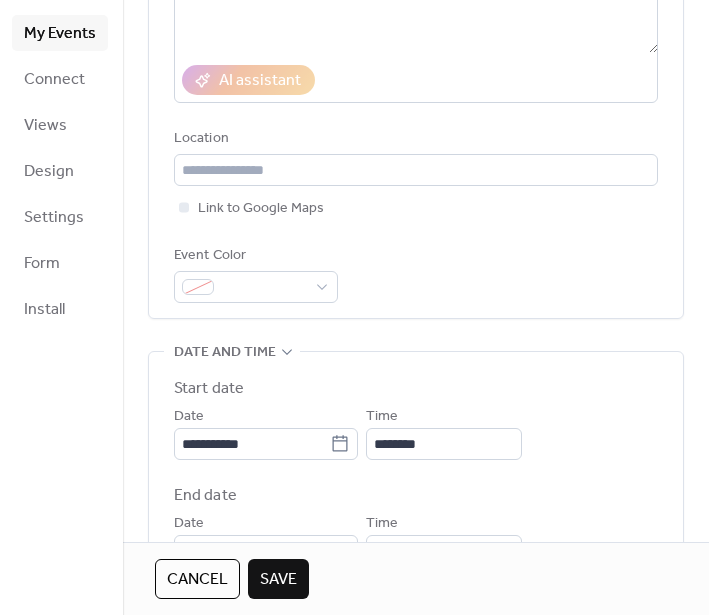 scroll, scrollTop: 326, scrollLeft: 0, axis: vertical 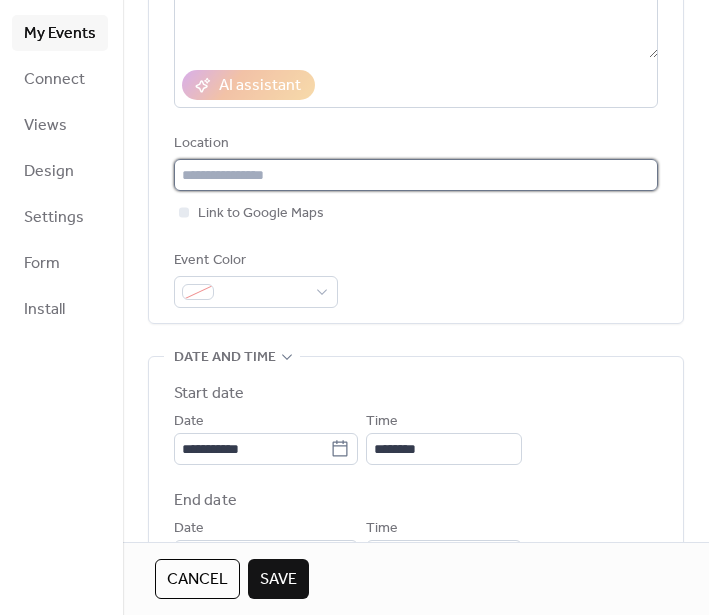 click at bounding box center (416, 175) 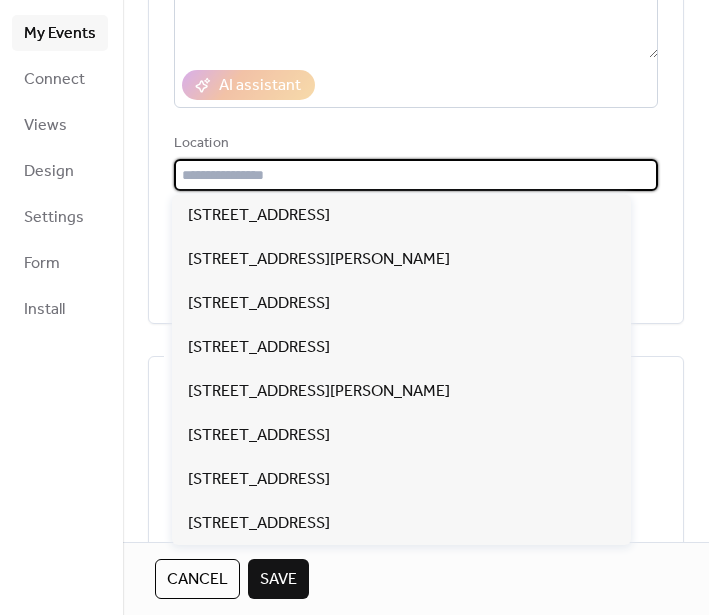click on "My Events Connect Views Design Settings Form Install" at bounding box center (61, 307) 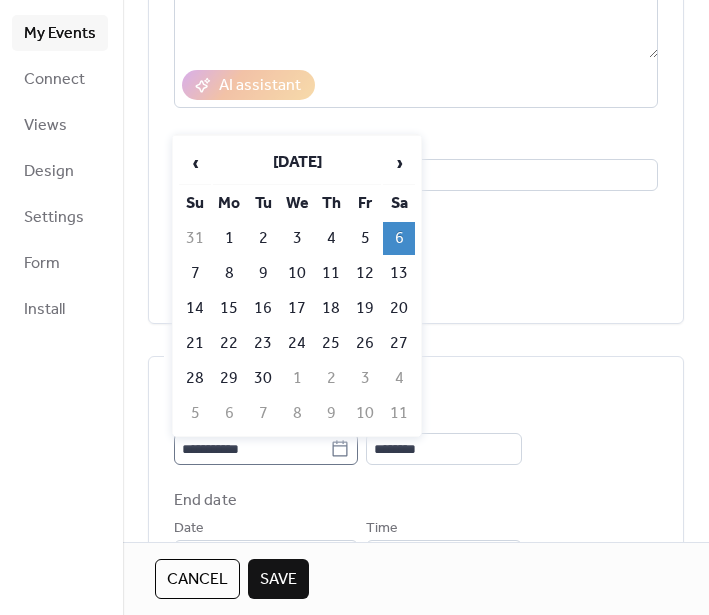 click 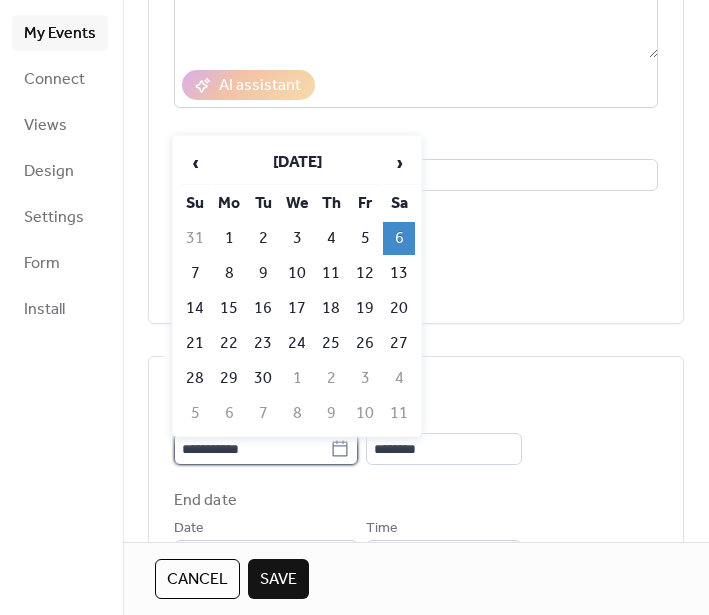 click on "**********" at bounding box center [252, 449] 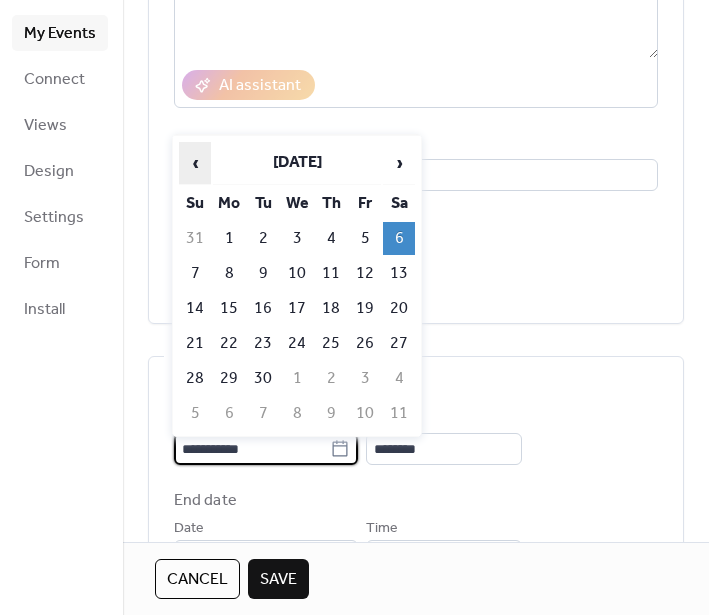 click on "‹" at bounding box center (195, 163) 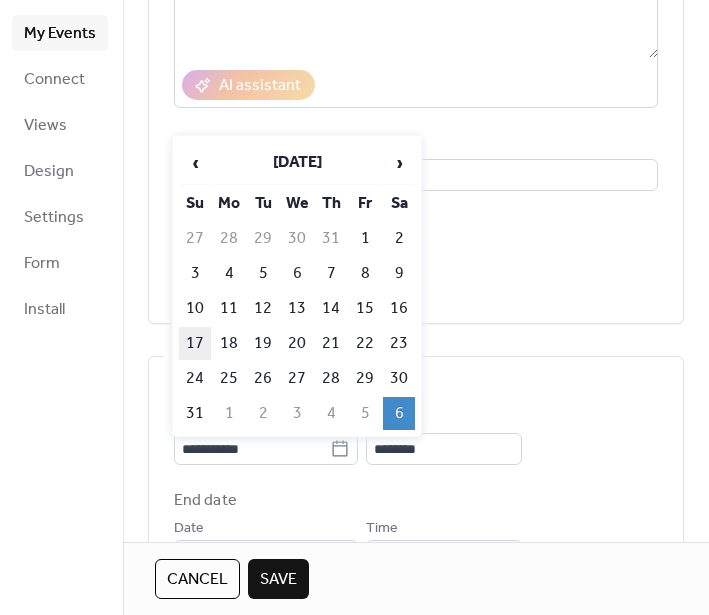 click on "17" at bounding box center [195, 343] 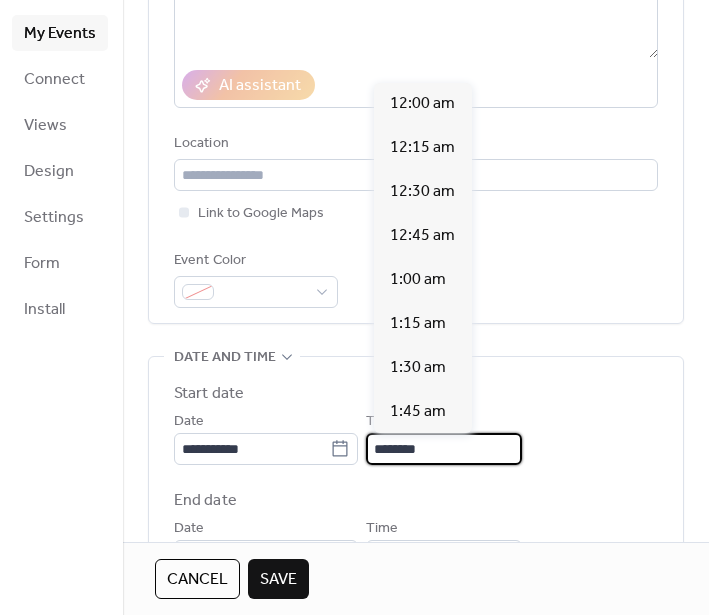 click on "********" at bounding box center [444, 449] 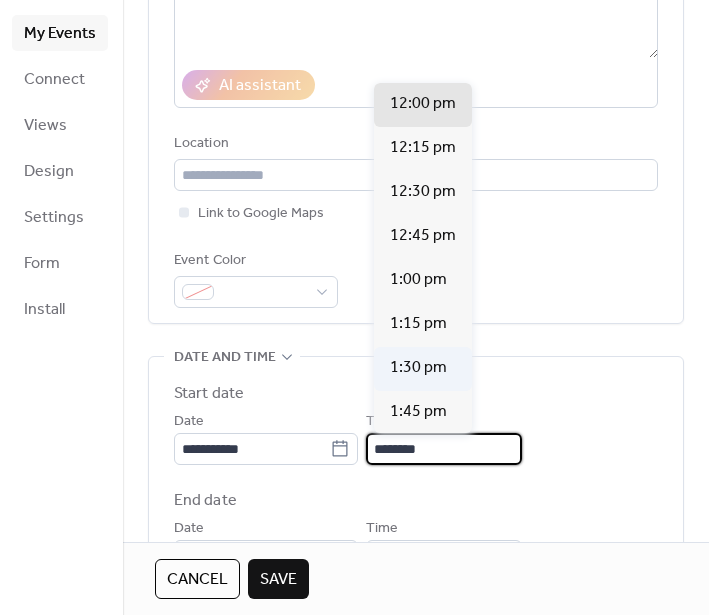scroll, scrollTop: 2124, scrollLeft: 0, axis: vertical 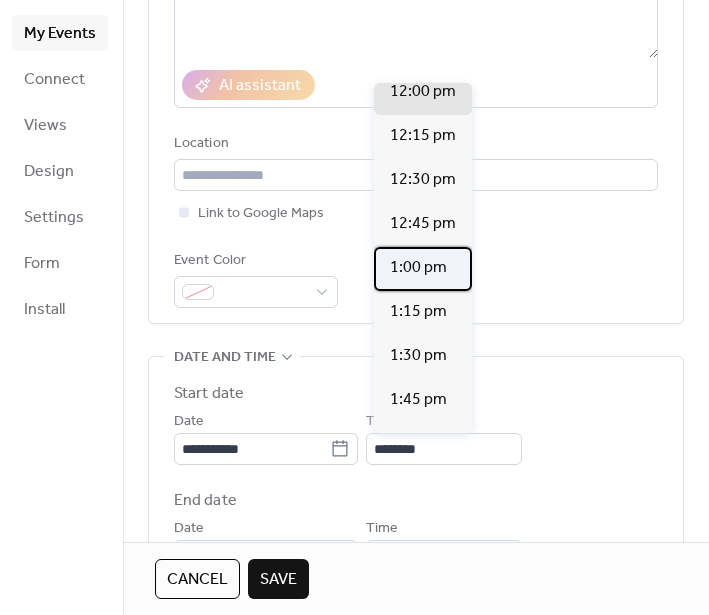 click on "1:00 pm" at bounding box center [418, 268] 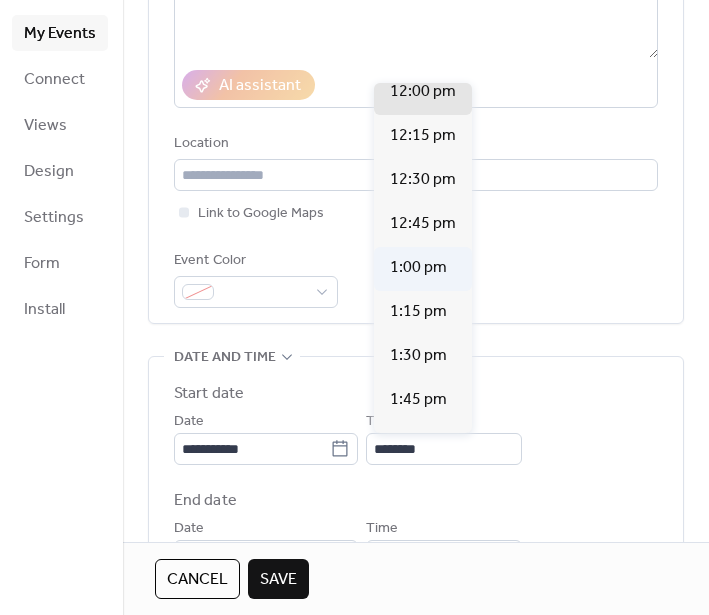 type on "*******" 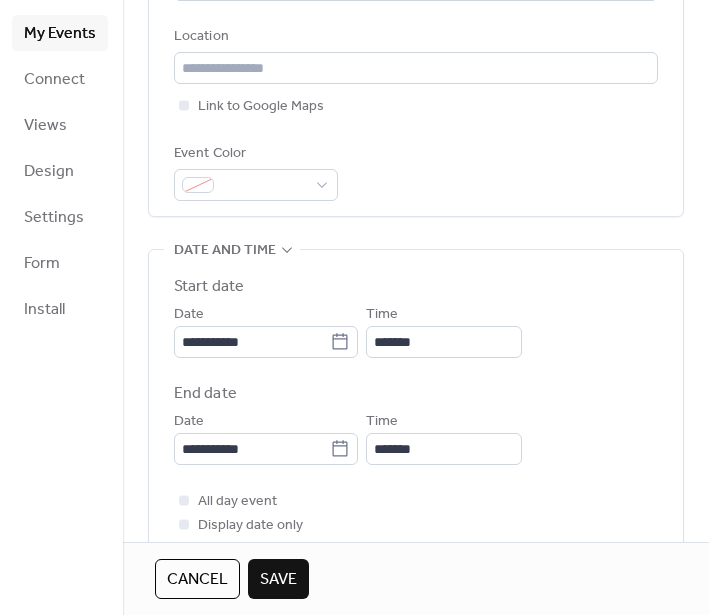 scroll, scrollTop: 463, scrollLeft: 0, axis: vertical 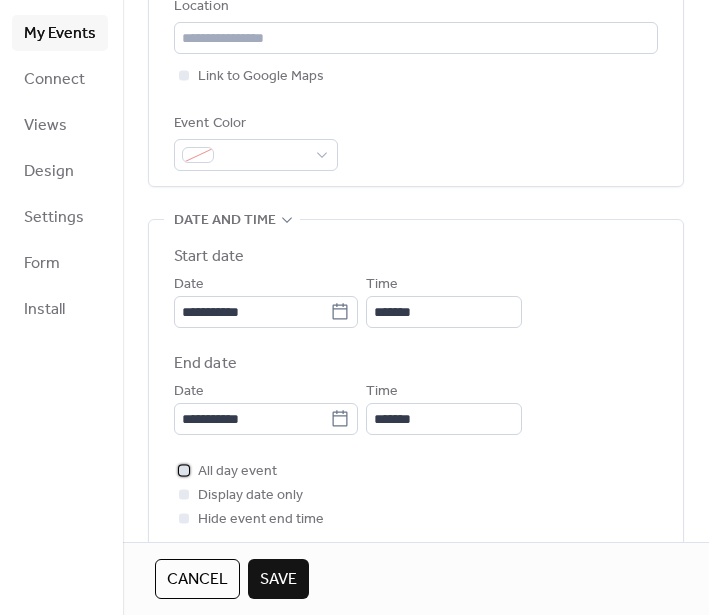 click at bounding box center [184, 470] 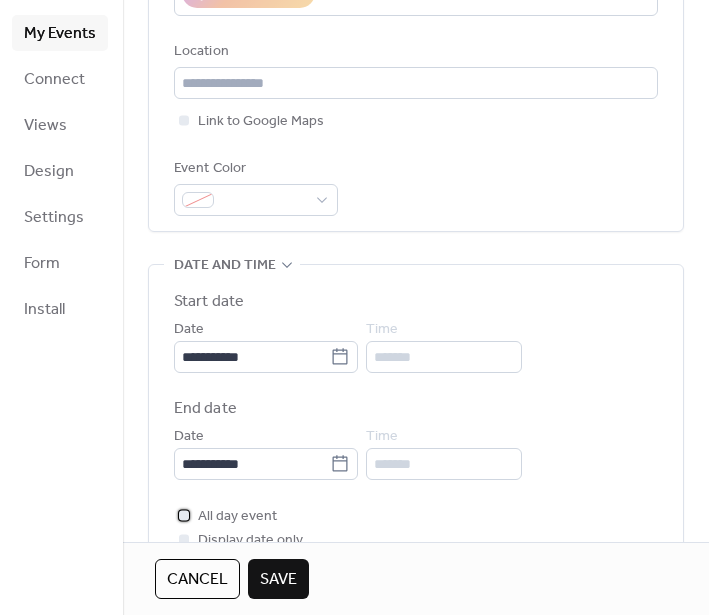 scroll, scrollTop: 448, scrollLeft: 0, axis: vertical 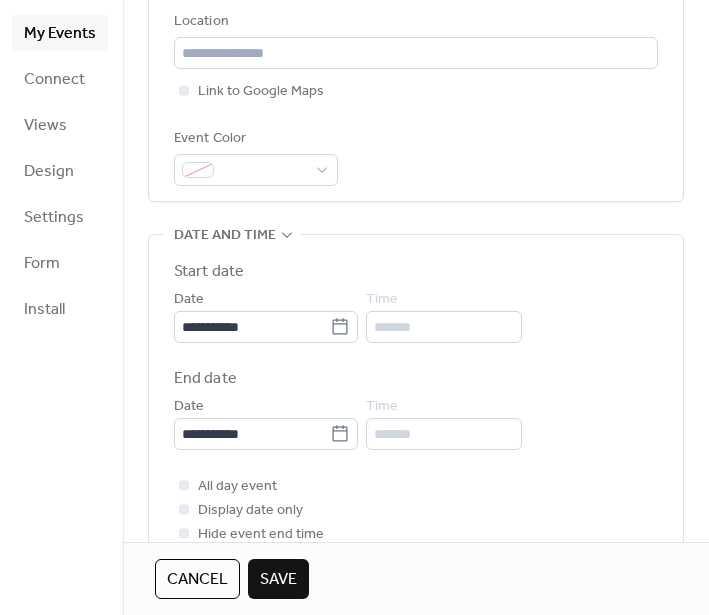 click at bounding box center [184, 509] 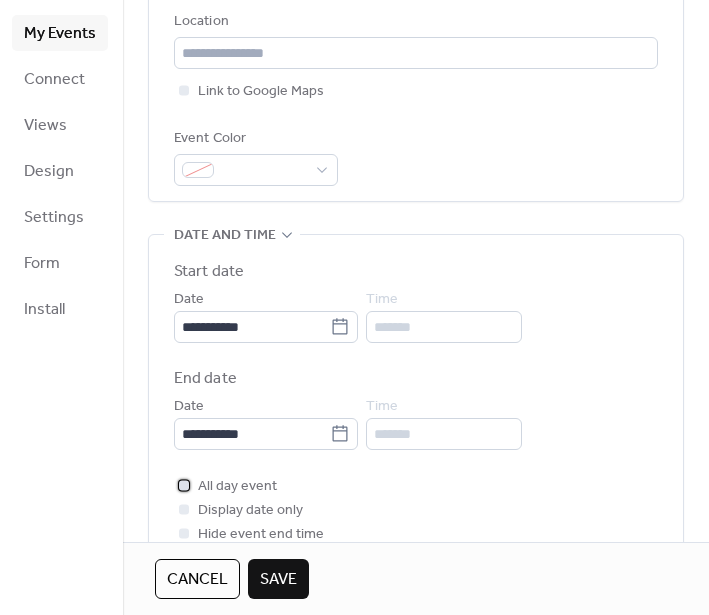 click at bounding box center (184, 485) 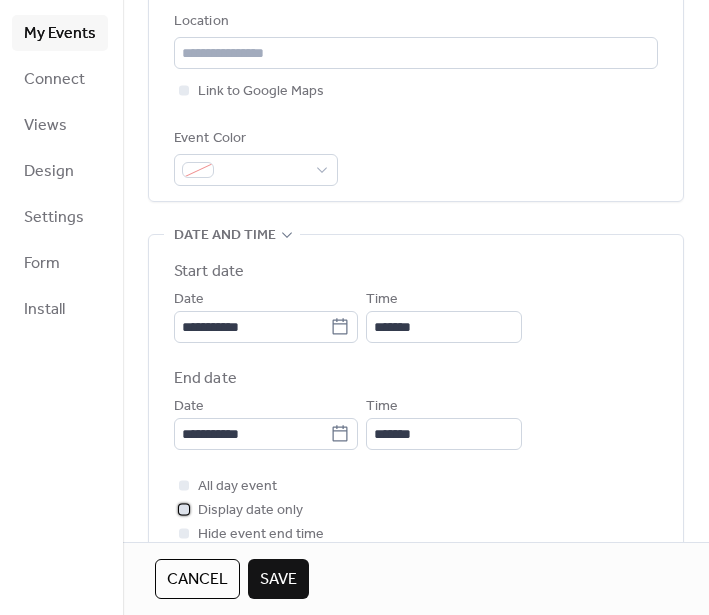 click at bounding box center [184, 509] 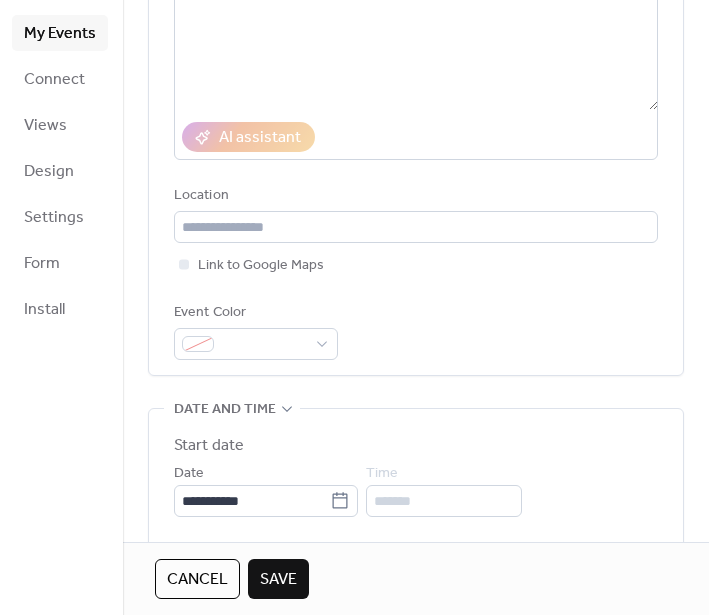 scroll, scrollTop: 267, scrollLeft: 0, axis: vertical 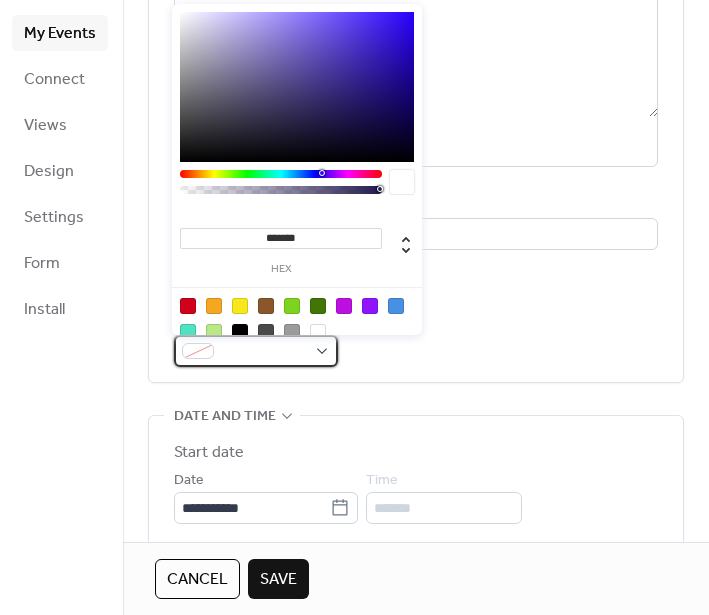 click at bounding box center [264, 352] 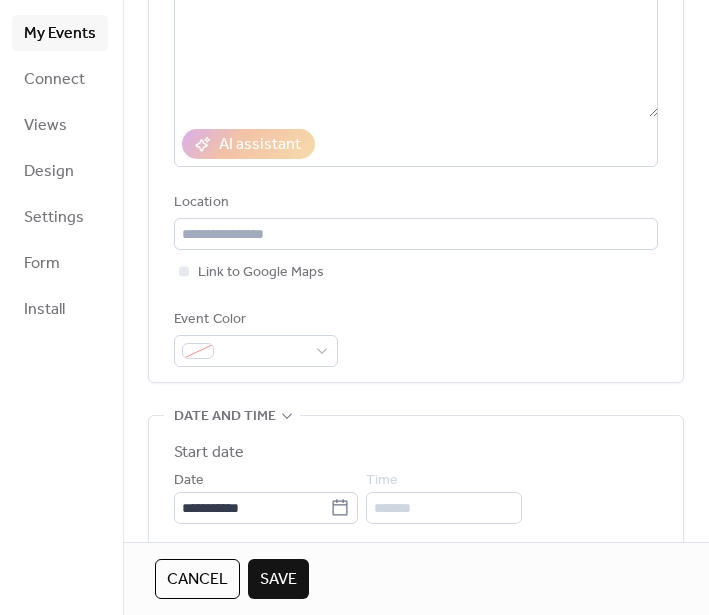 click on "Event Color" at bounding box center (416, 337) 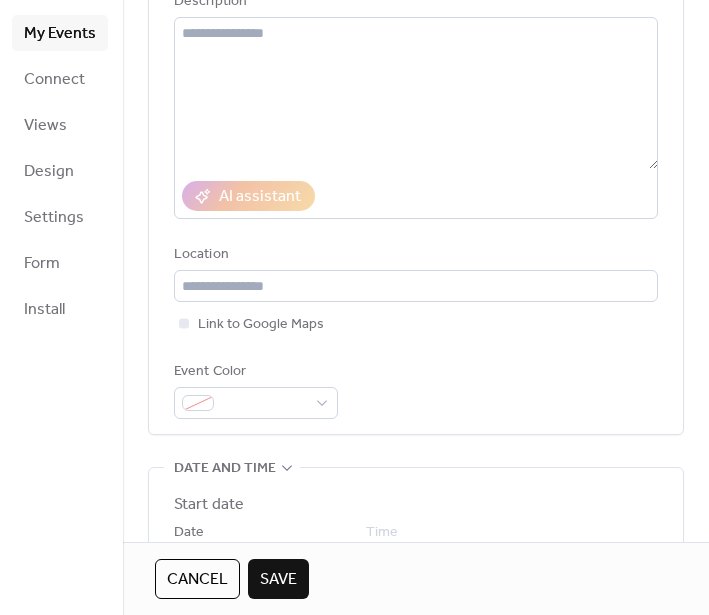 scroll, scrollTop: 250, scrollLeft: 0, axis: vertical 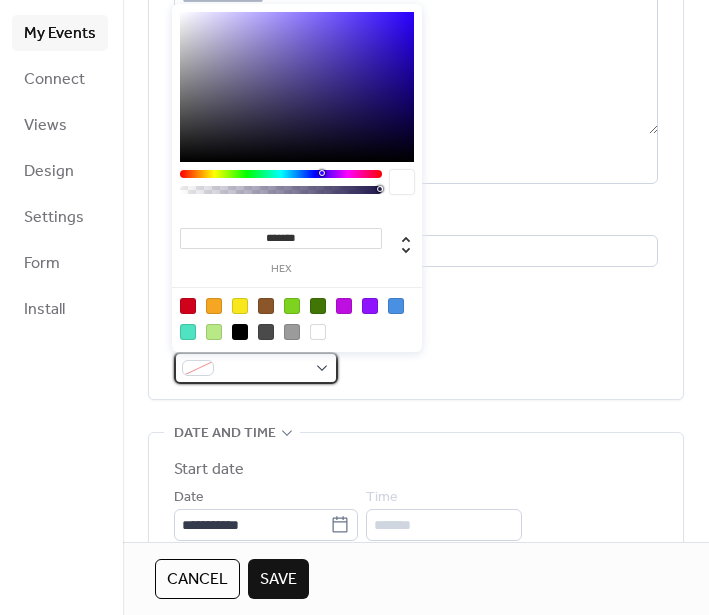 click at bounding box center (264, 369) 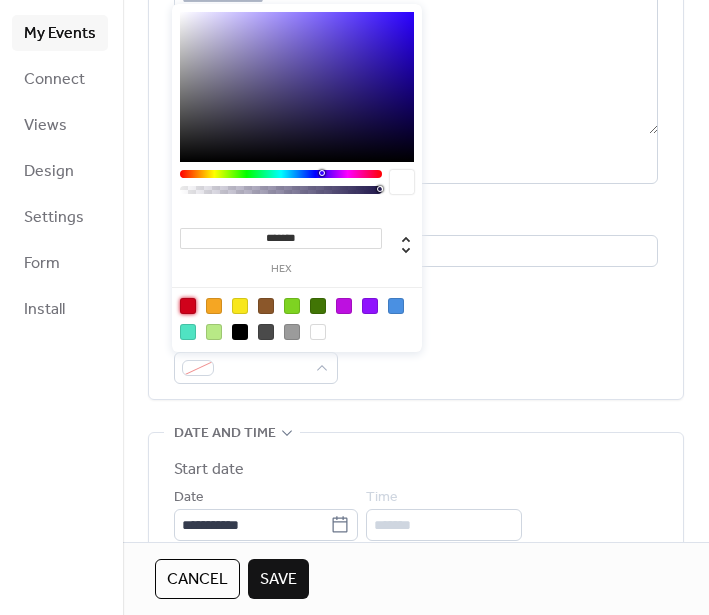 click at bounding box center (188, 306) 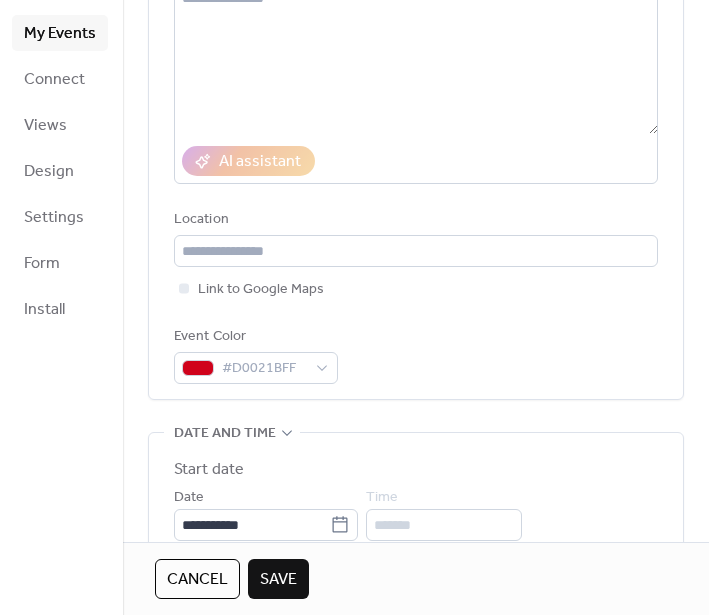 click on "**********" at bounding box center [416, 539] 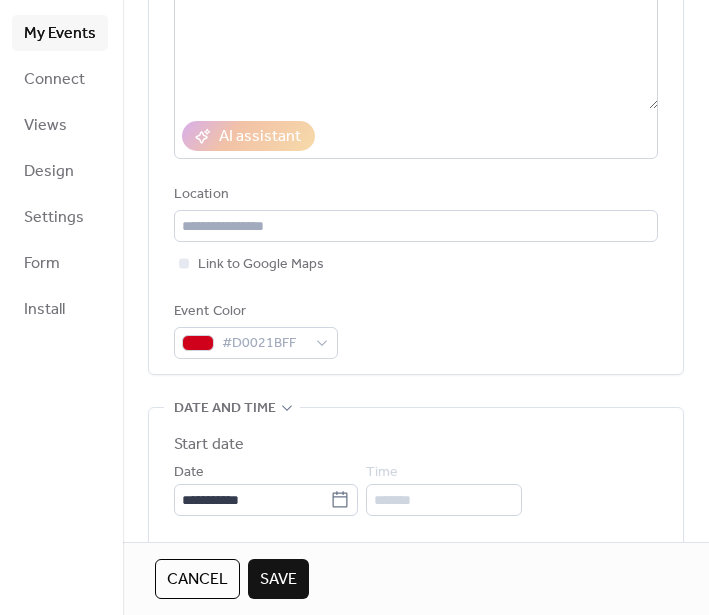 scroll, scrollTop: 259, scrollLeft: 0, axis: vertical 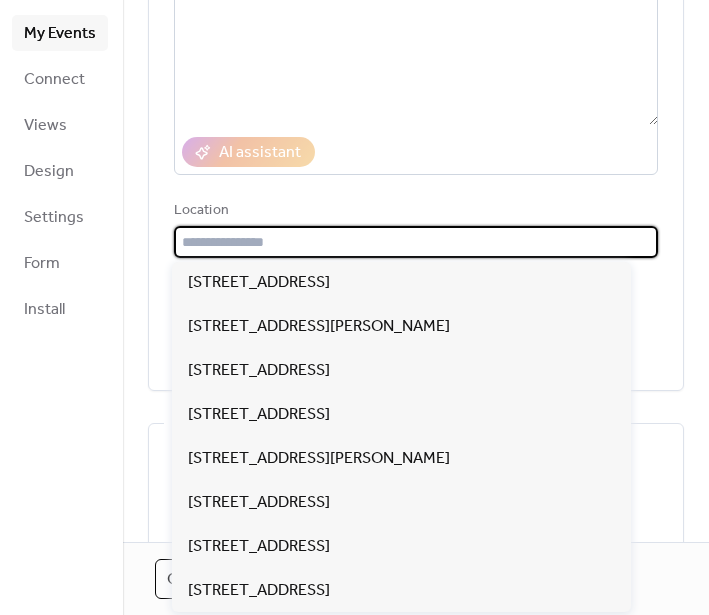 click at bounding box center (416, 242) 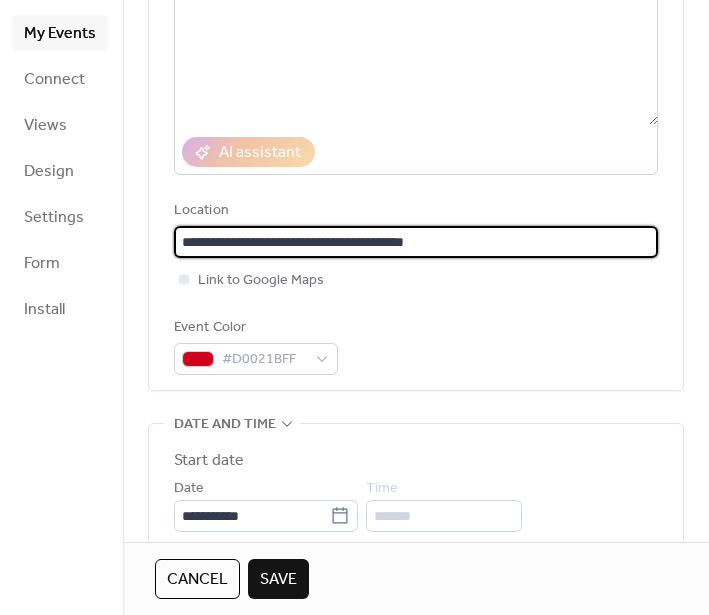 type on "**********" 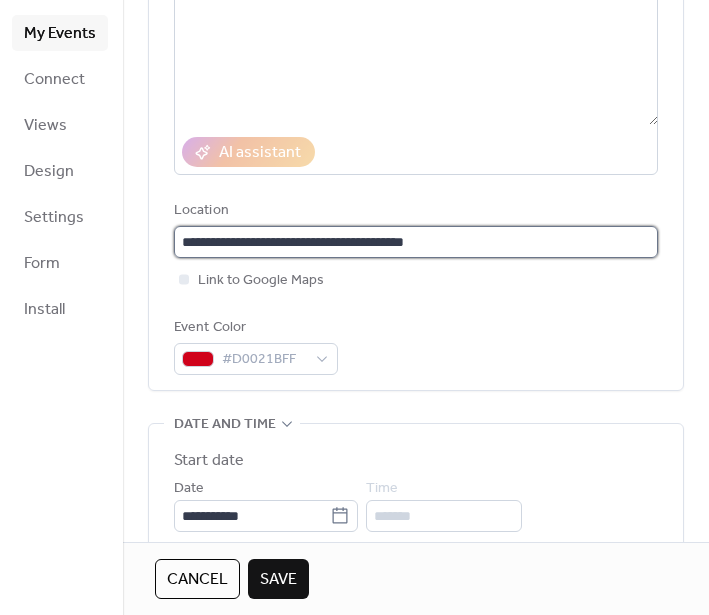 click on "**********" at bounding box center (416, 242) 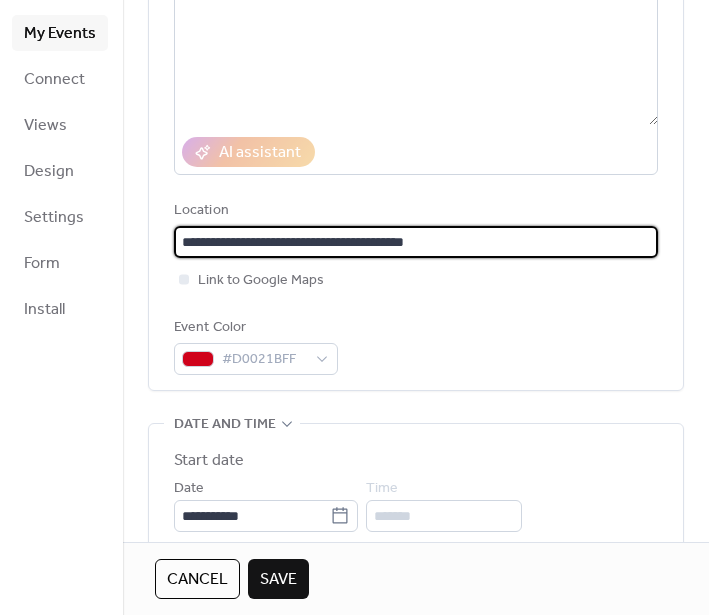 click on "**********" at bounding box center [416, 242] 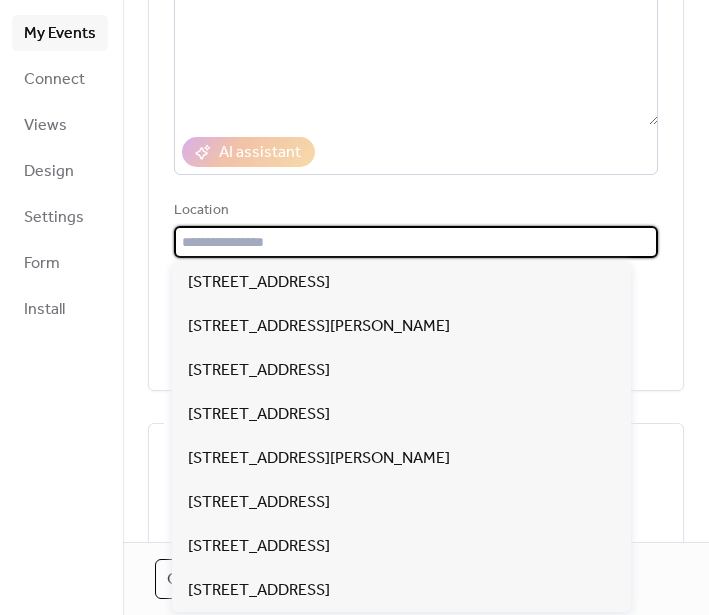 type 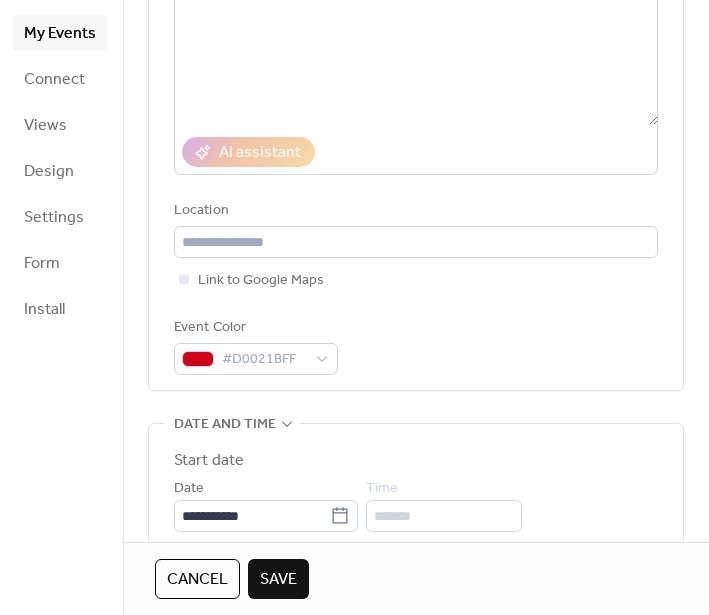 click on "Save" at bounding box center (278, 580) 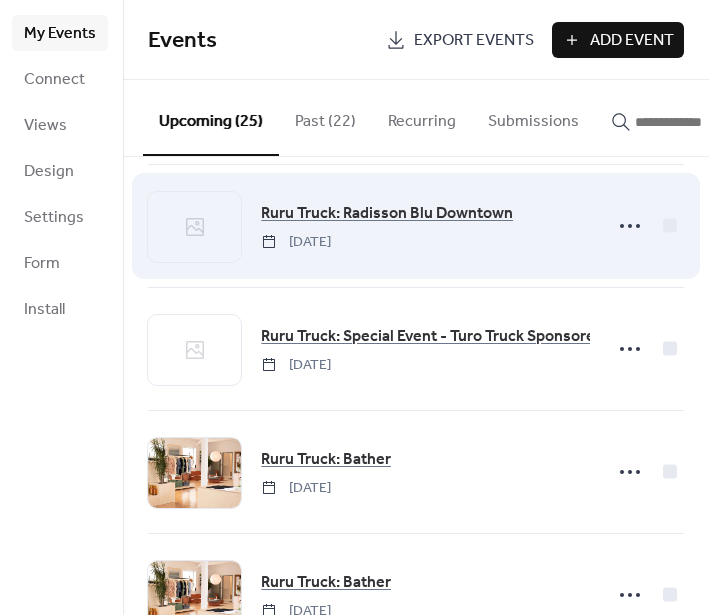scroll, scrollTop: 1983, scrollLeft: 0, axis: vertical 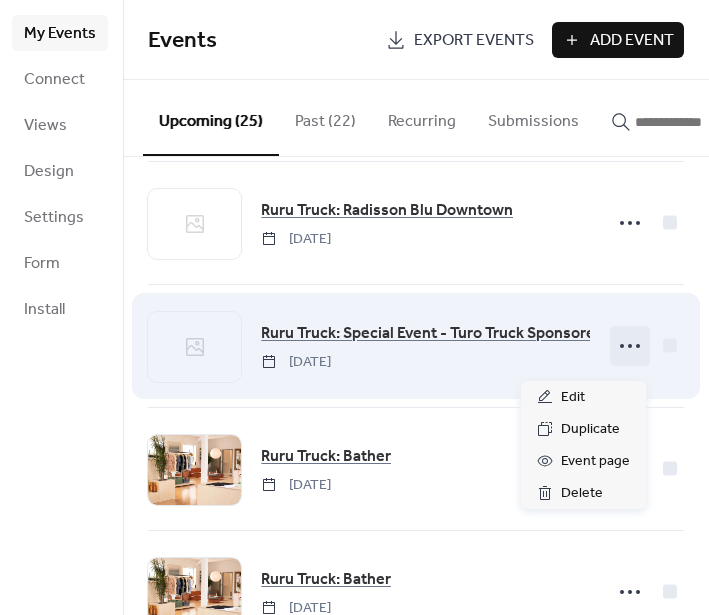 click 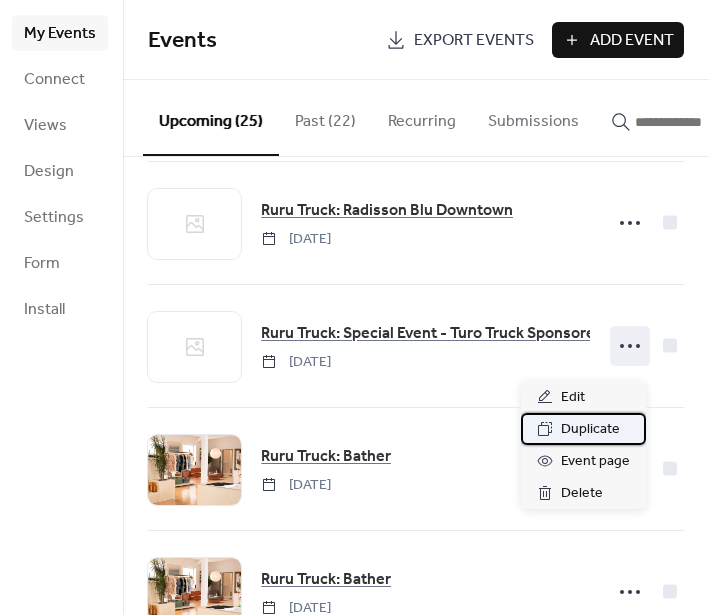 click on "Duplicate" at bounding box center (590, 430) 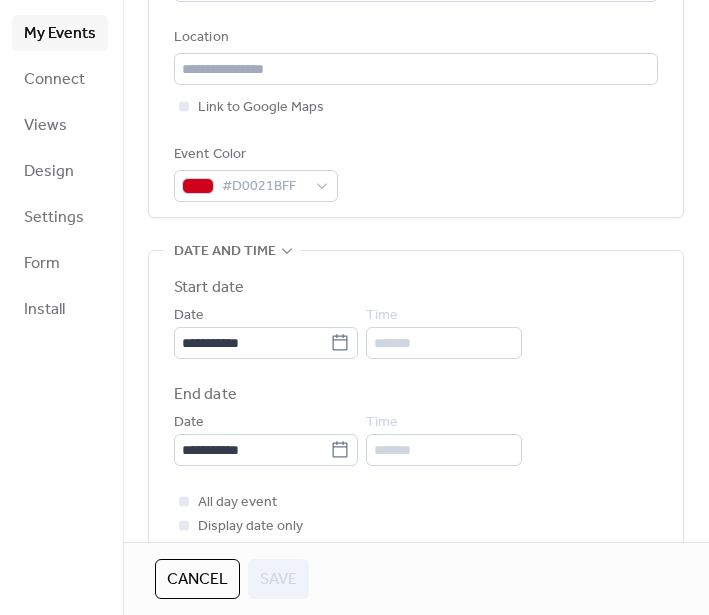 scroll, scrollTop: 484, scrollLeft: 0, axis: vertical 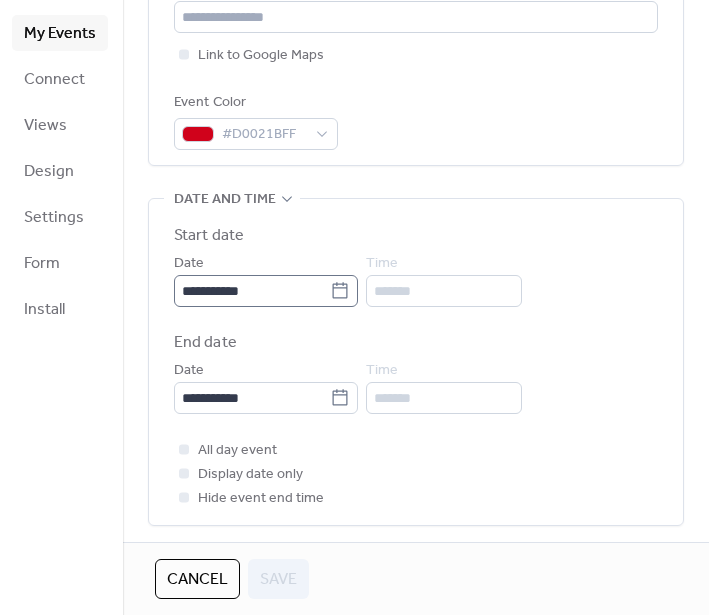 click 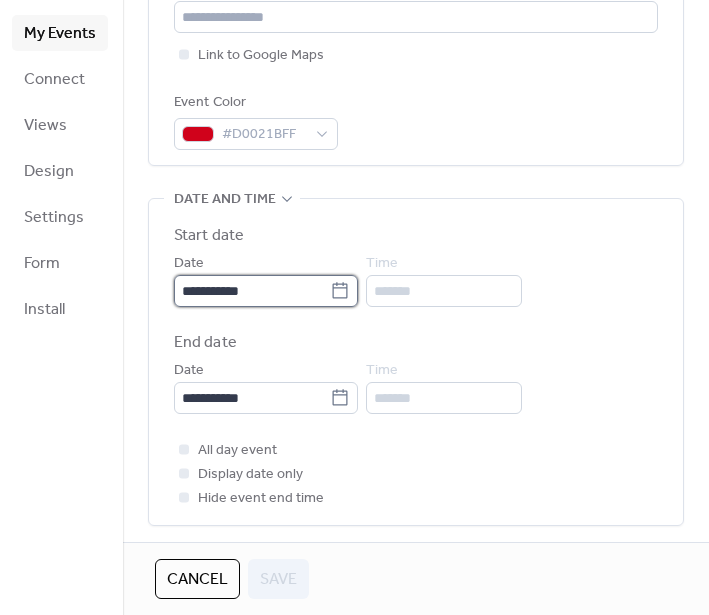 click on "**********" at bounding box center (252, 291) 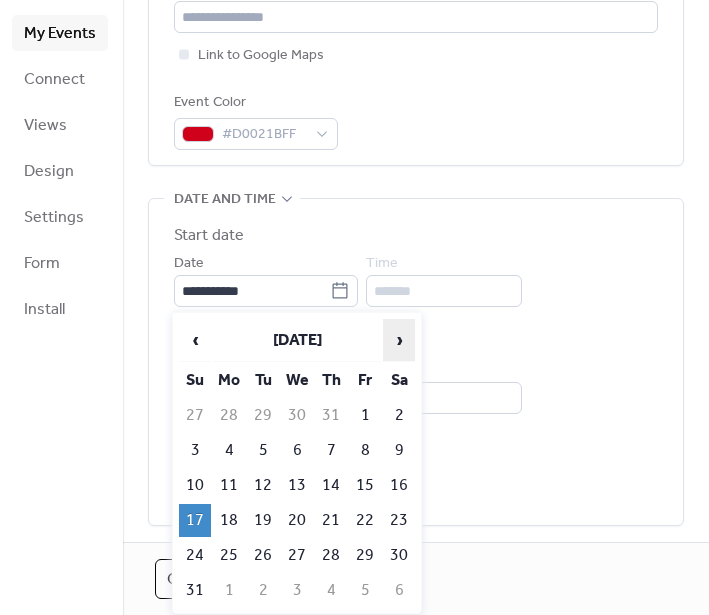 click on "›" at bounding box center (399, 340) 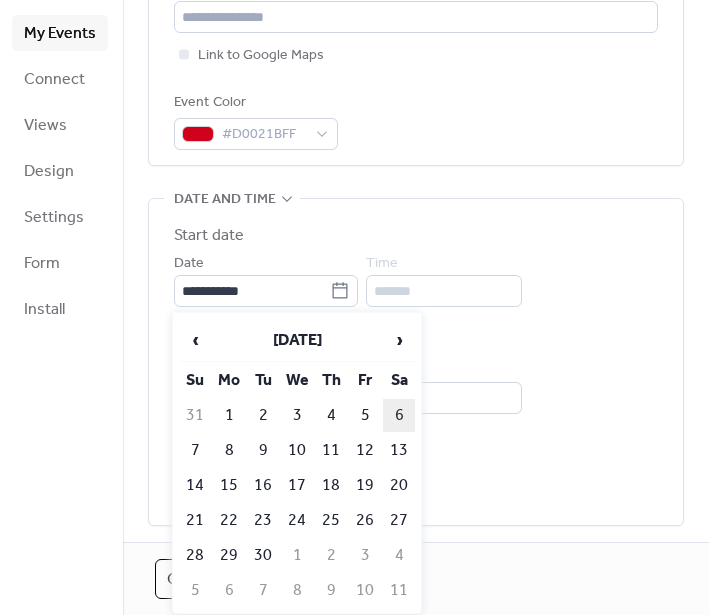 click on "6" at bounding box center (399, 415) 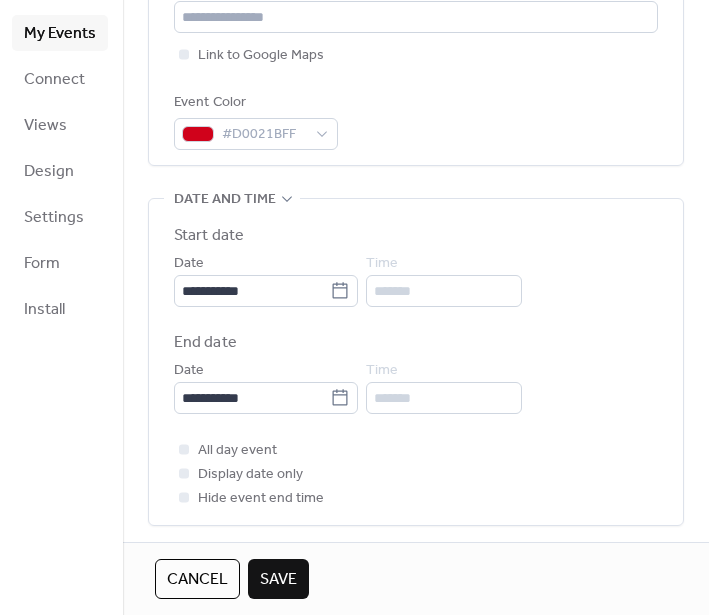 click on "Save" at bounding box center (278, 580) 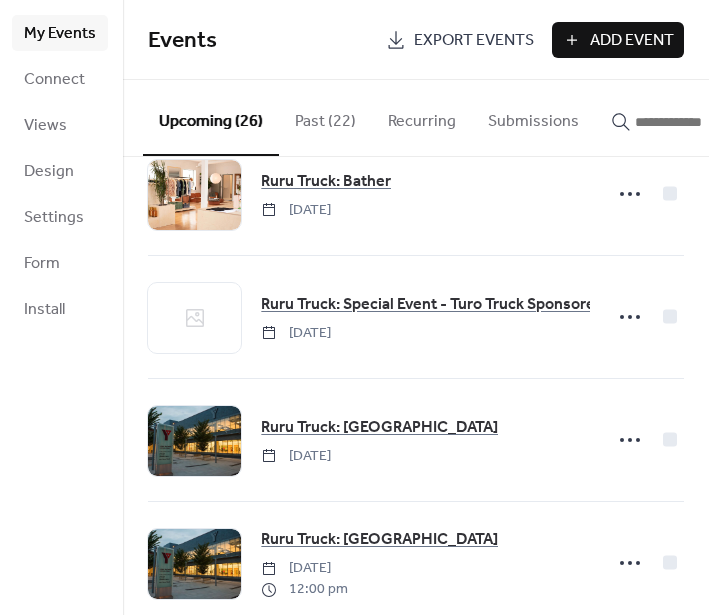 scroll, scrollTop: 2507, scrollLeft: 0, axis: vertical 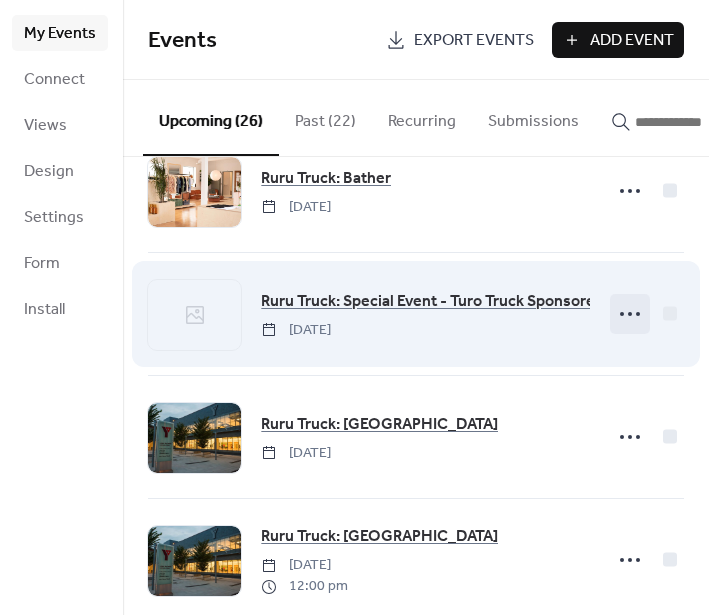 click 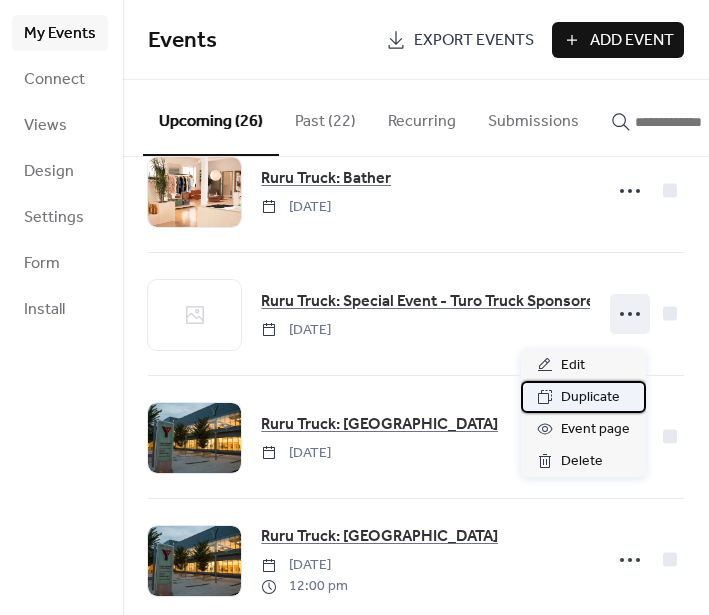 click on "Duplicate" at bounding box center [590, 398] 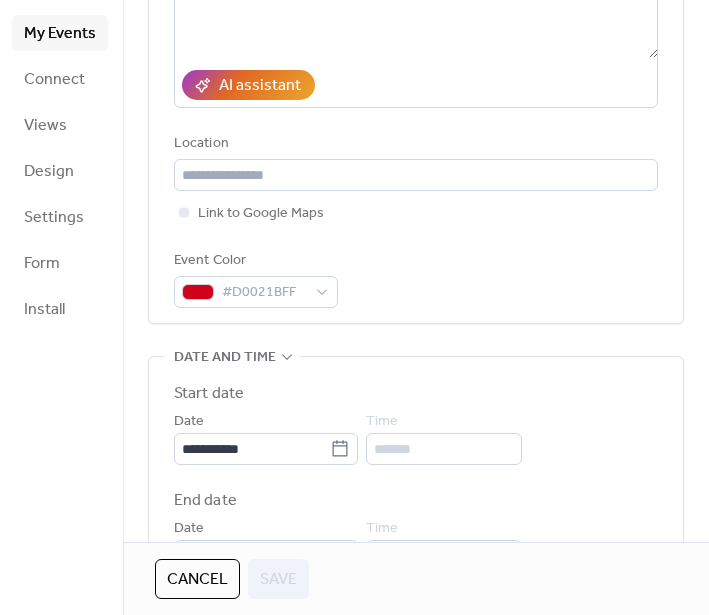 scroll, scrollTop: 339, scrollLeft: 0, axis: vertical 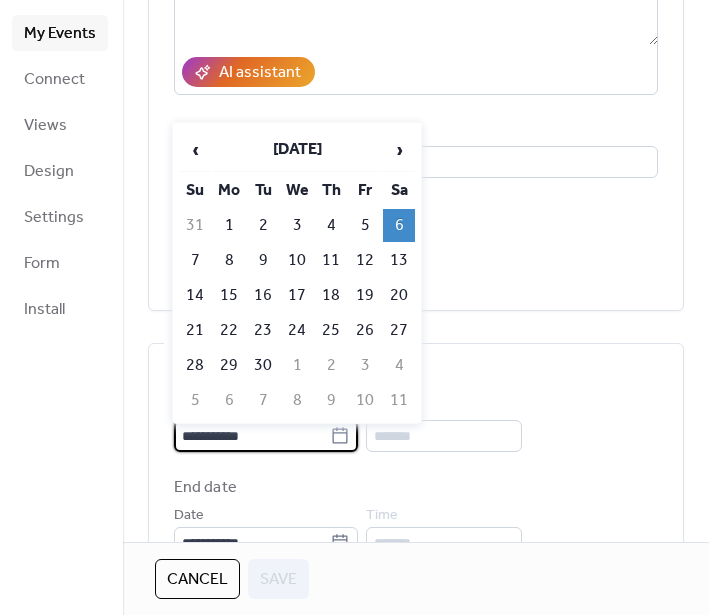 click on "**********" at bounding box center [252, 436] 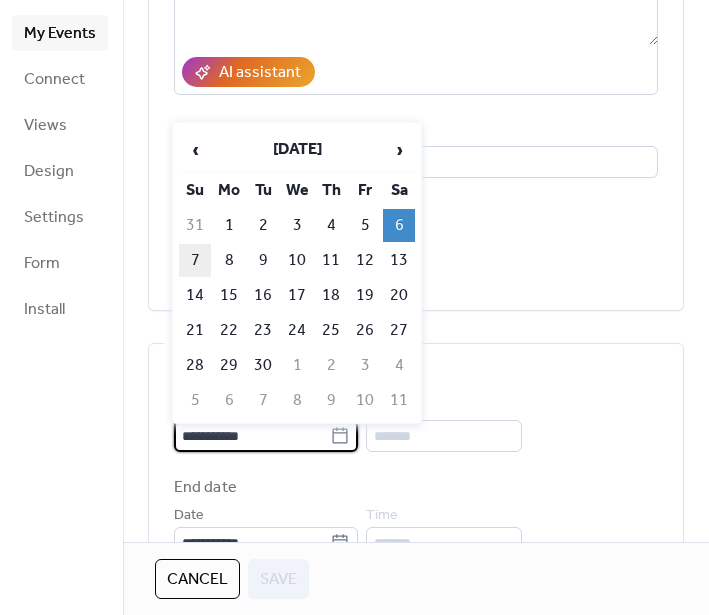 click on "7" at bounding box center [195, 260] 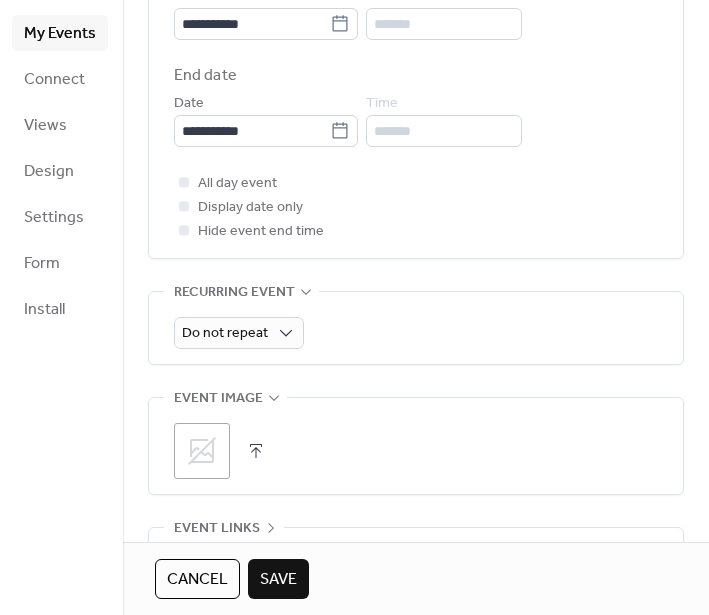scroll, scrollTop: 950, scrollLeft: 0, axis: vertical 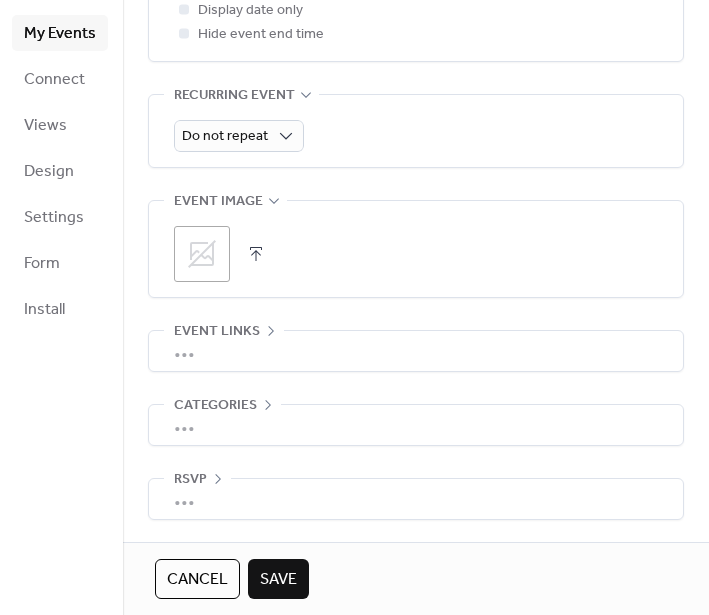 click on "Cancel Save" at bounding box center (416, 578) 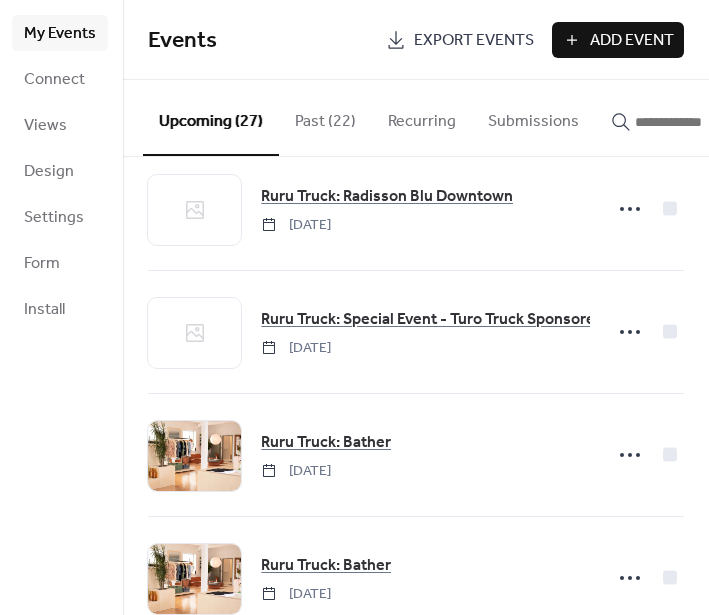 scroll, scrollTop: 1998, scrollLeft: 0, axis: vertical 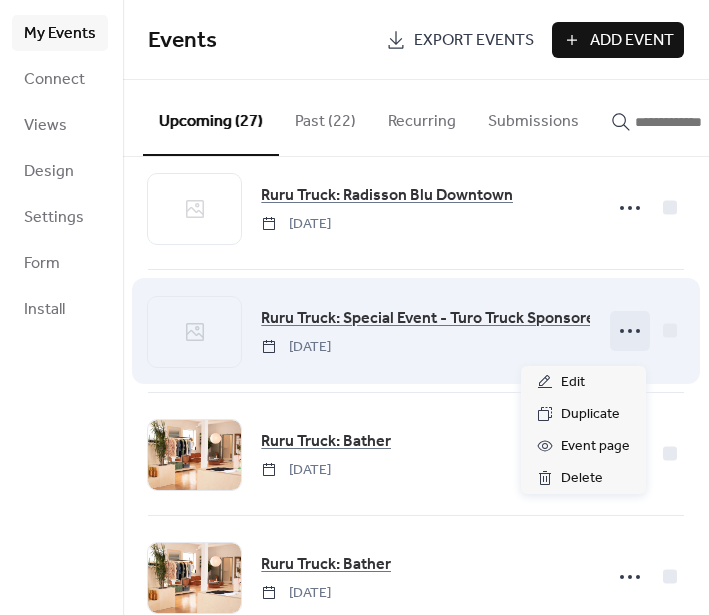 click 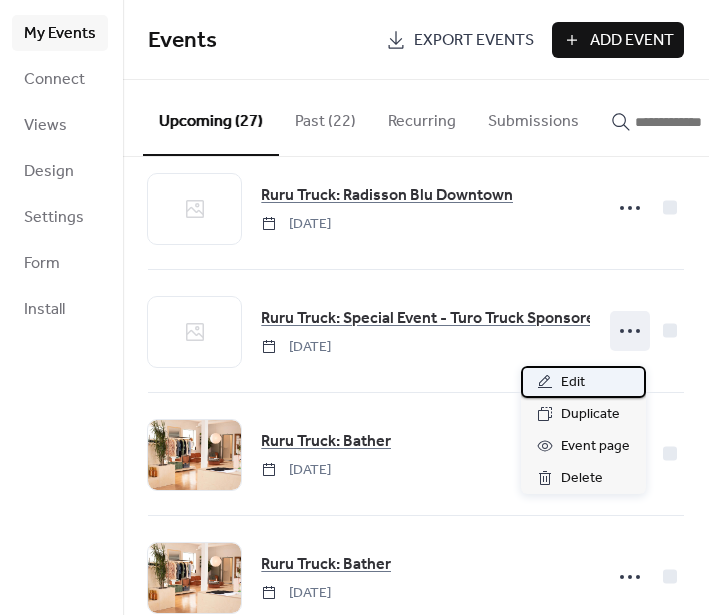 click on "Edit" at bounding box center [583, 382] 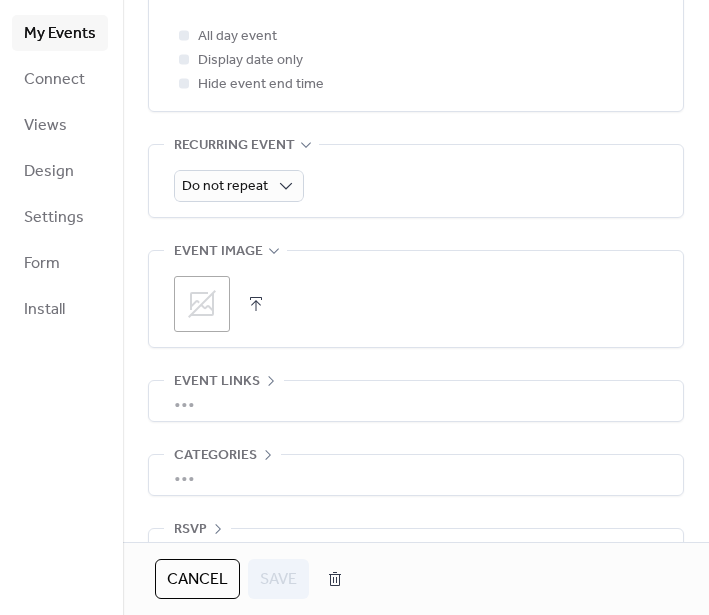 scroll, scrollTop: 950, scrollLeft: 0, axis: vertical 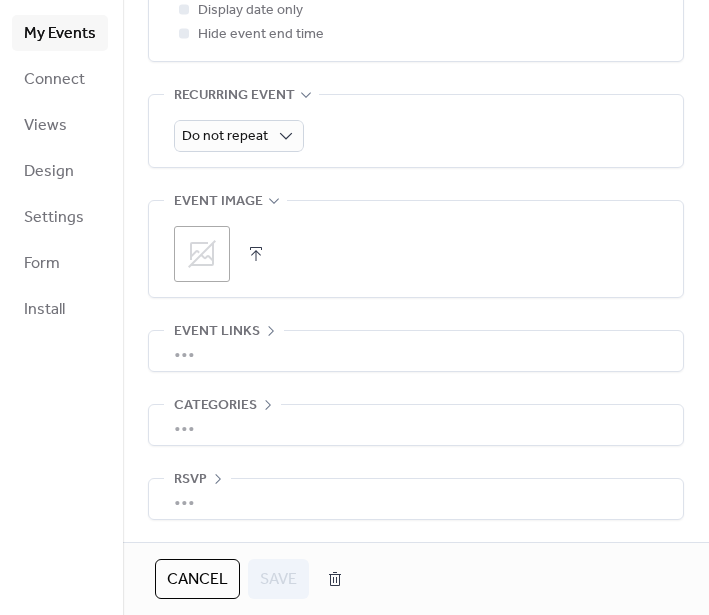 click 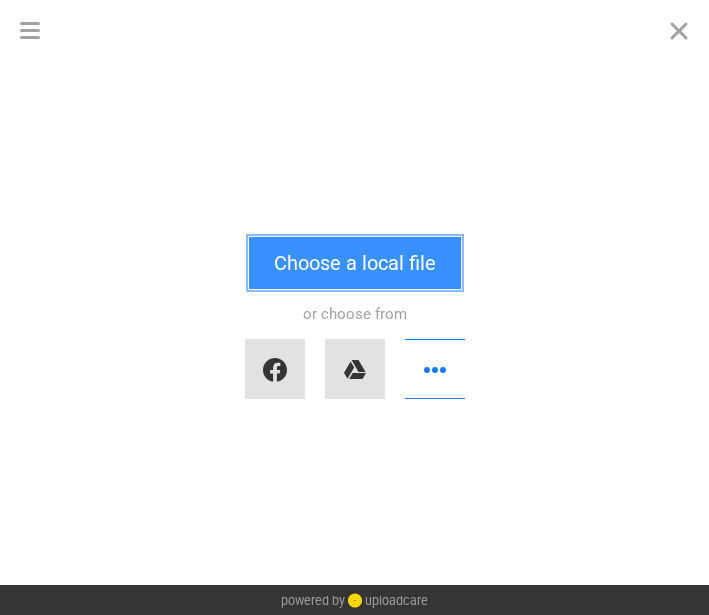 click on "Choose a local file" at bounding box center (355, 263) 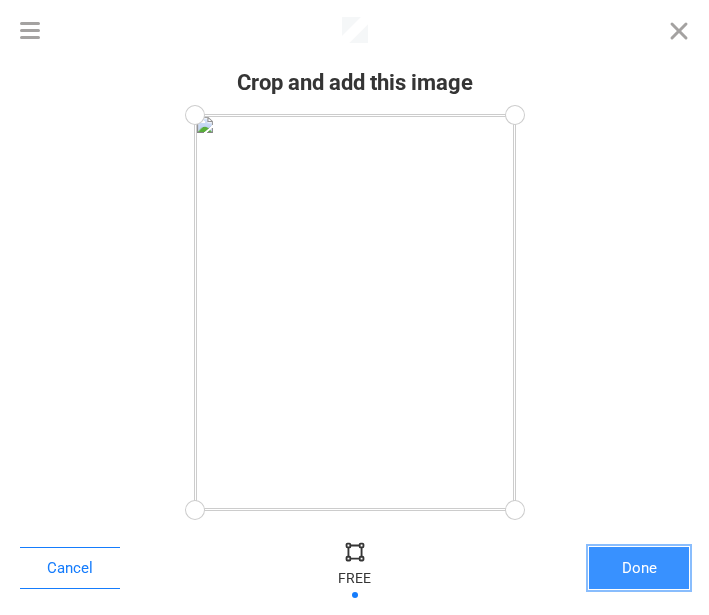 click on "Done" at bounding box center (639, 568) 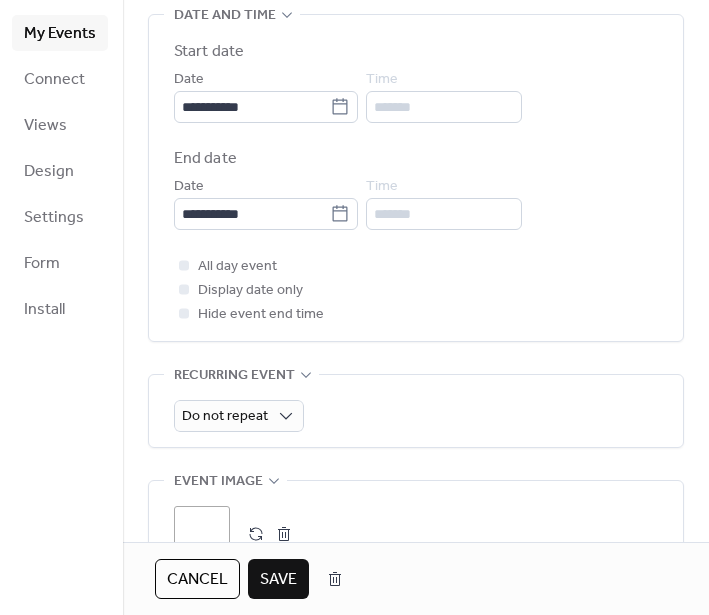 scroll, scrollTop: 665, scrollLeft: 0, axis: vertical 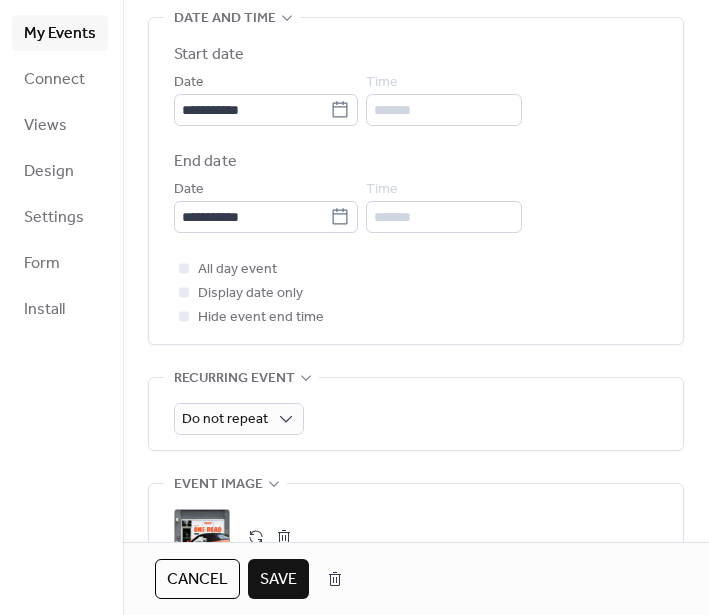 click on "Save" at bounding box center [278, 580] 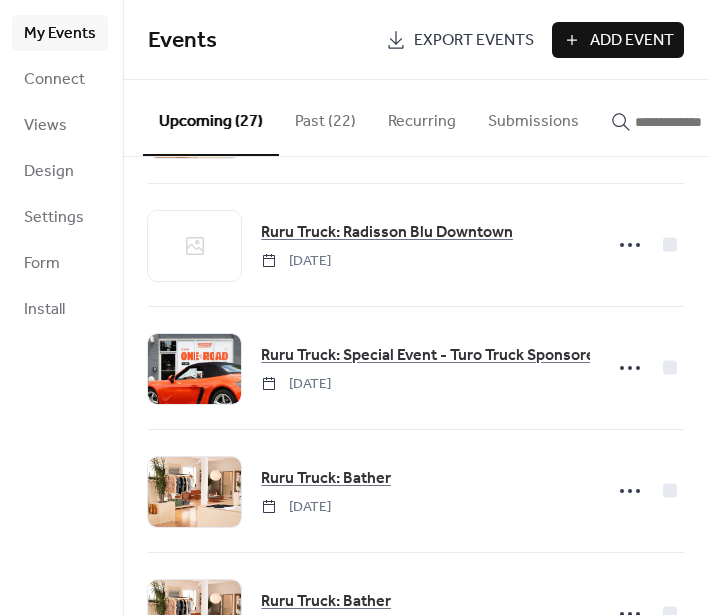 scroll, scrollTop: 1963, scrollLeft: 0, axis: vertical 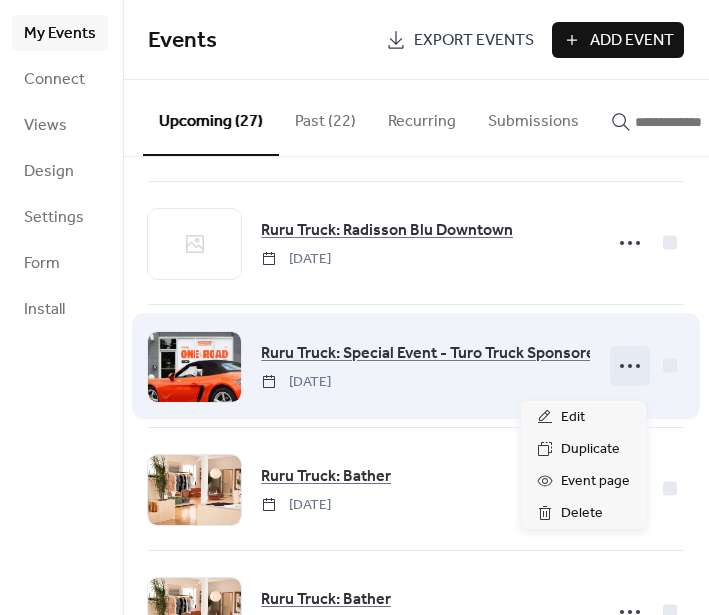 click 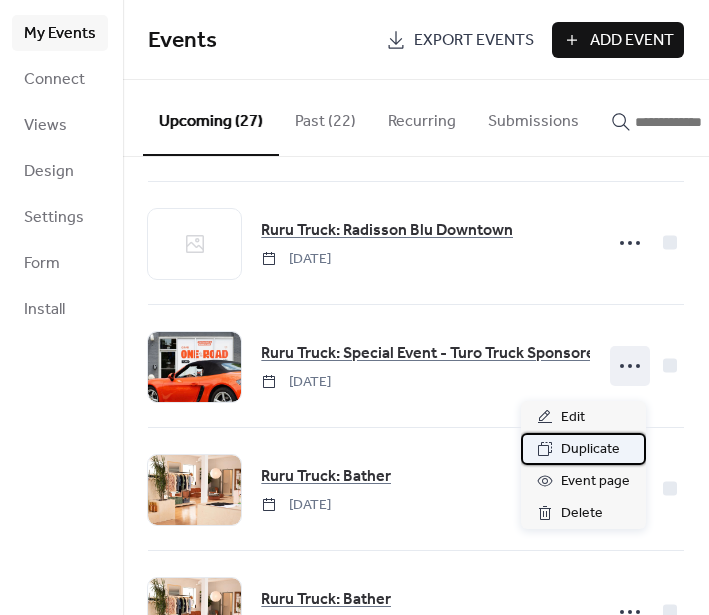 click on "Duplicate" at bounding box center (590, 450) 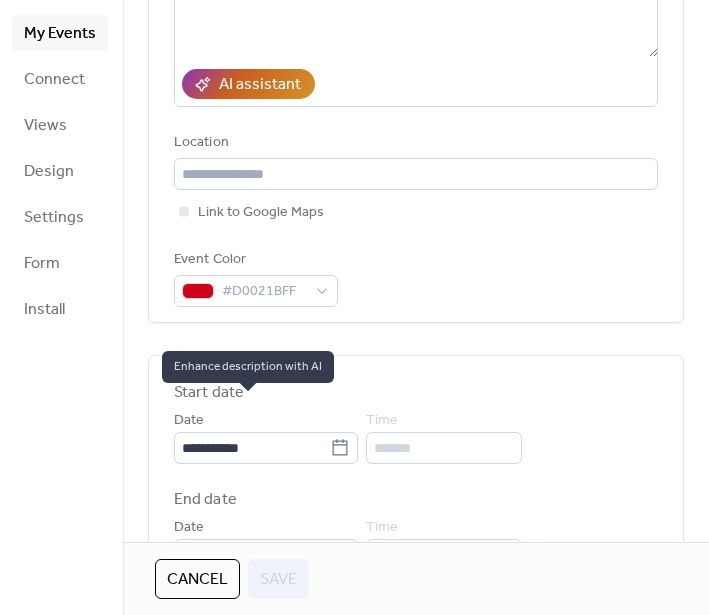 scroll, scrollTop: 343, scrollLeft: 0, axis: vertical 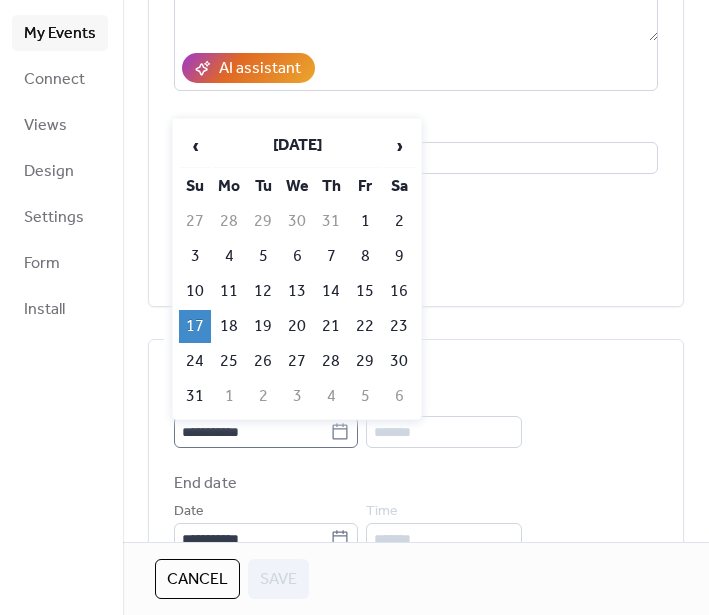 click 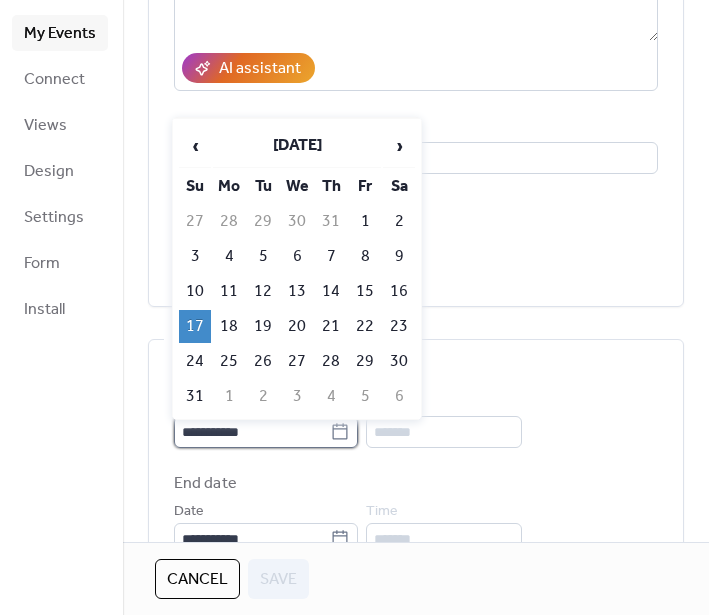 click on "**********" at bounding box center (252, 432) 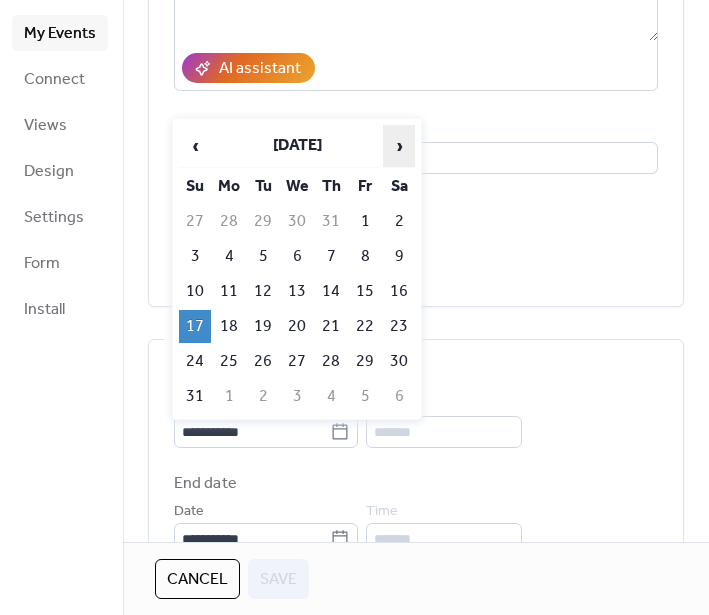 click on "›" at bounding box center [399, 146] 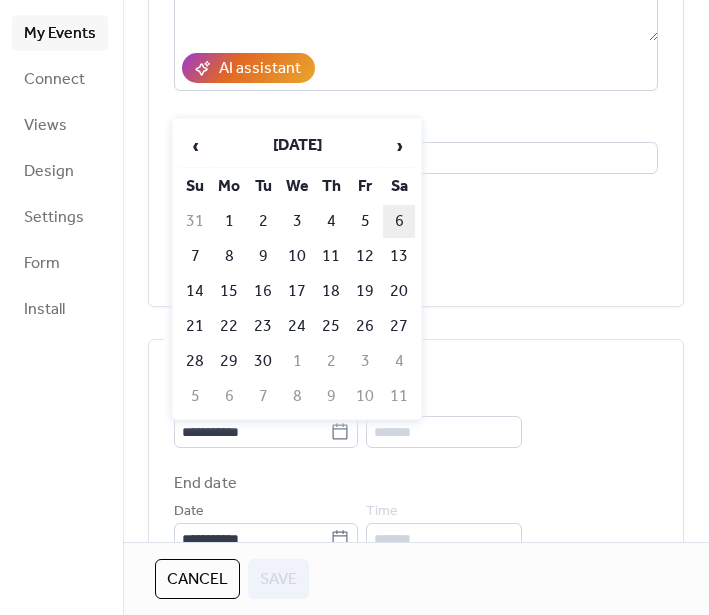 click on "6" at bounding box center (399, 221) 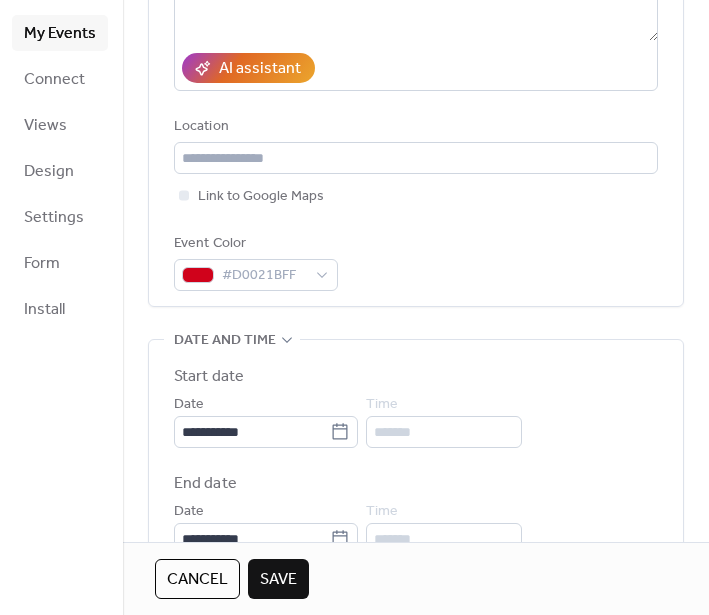 click on "Save" at bounding box center (278, 580) 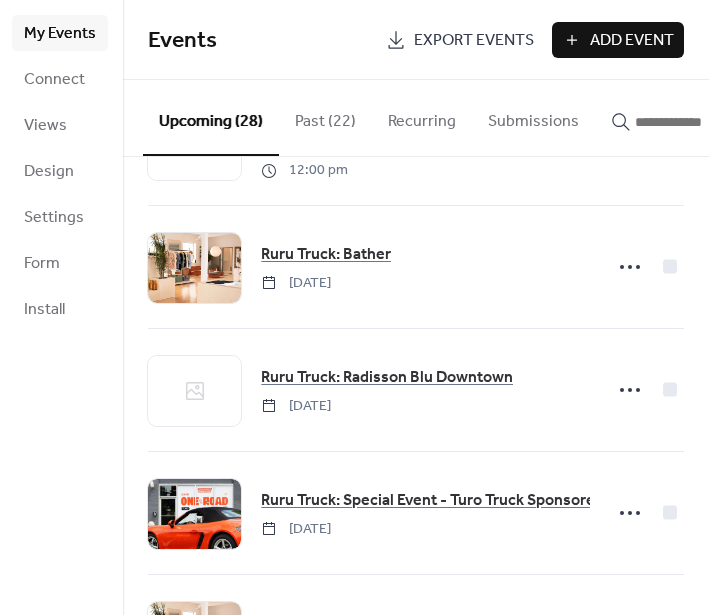 scroll, scrollTop: 1821, scrollLeft: 0, axis: vertical 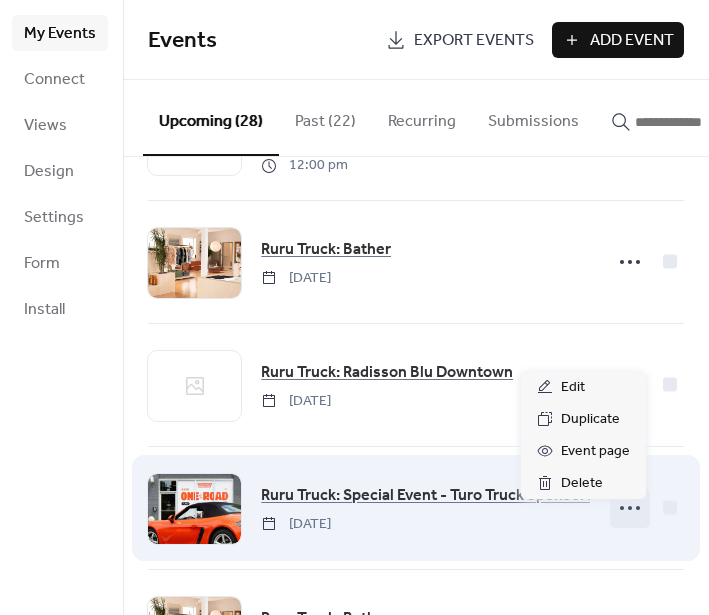click at bounding box center (630, 508) 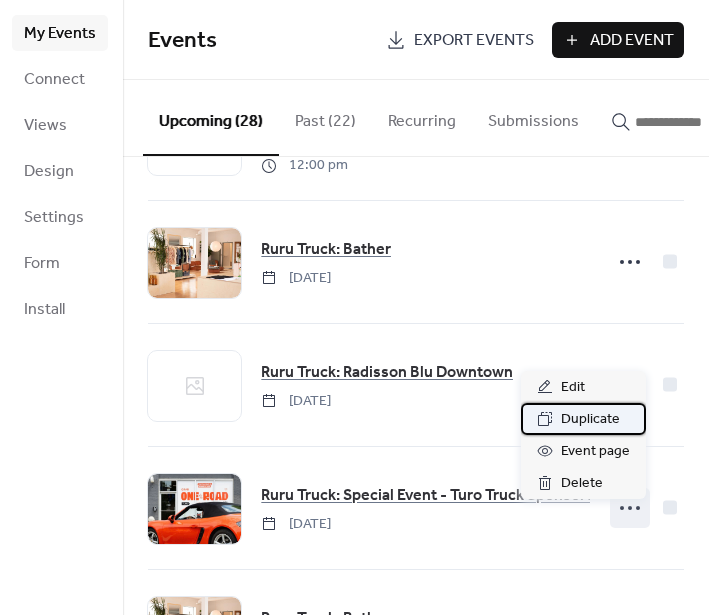 click on "Duplicate" at bounding box center [583, 419] 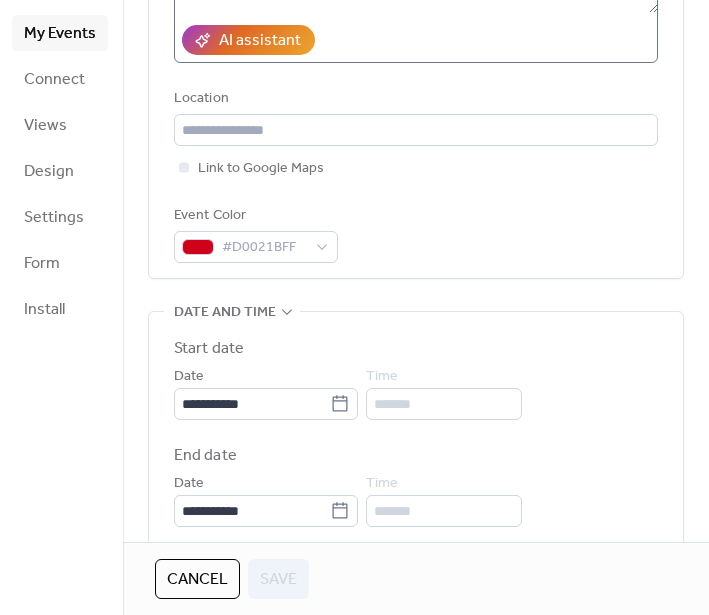scroll, scrollTop: 386, scrollLeft: 0, axis: vertical 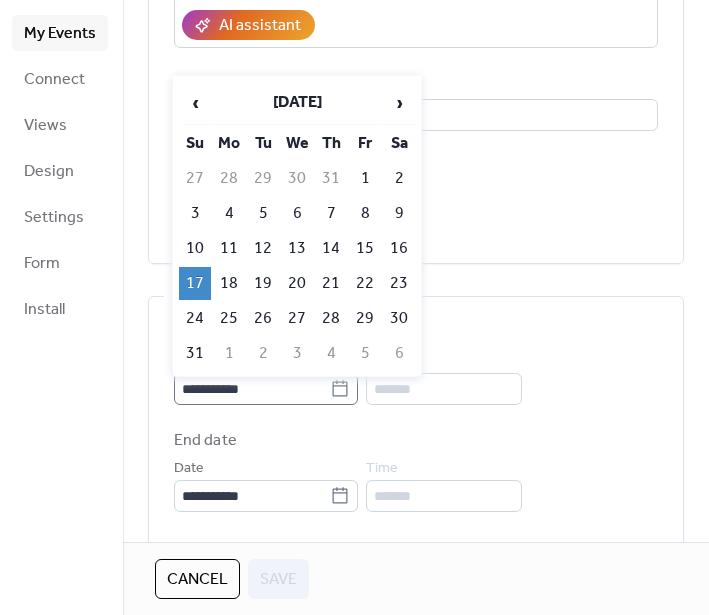 click 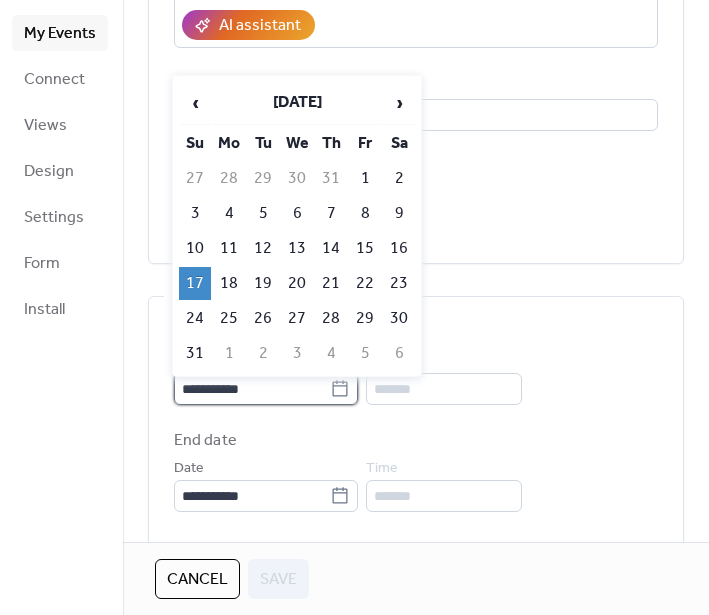 click on "**********" at bounding box center (252, 389) 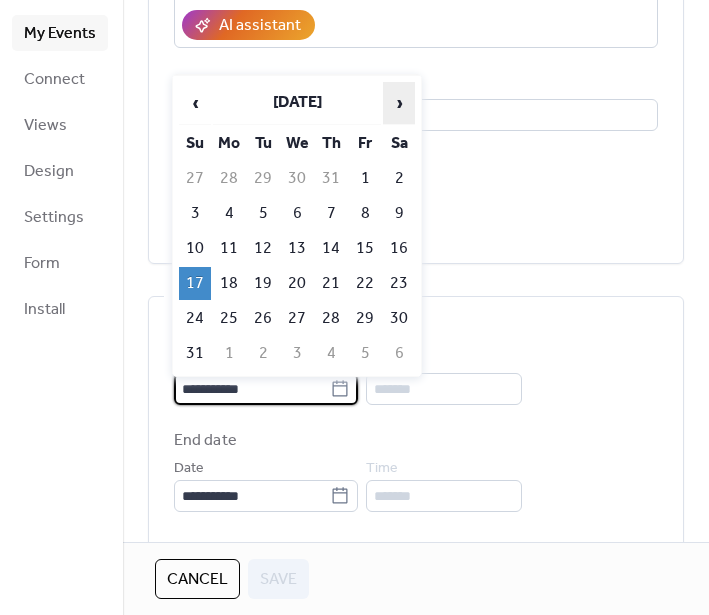 click on "›" at bounding box center [399, 103] 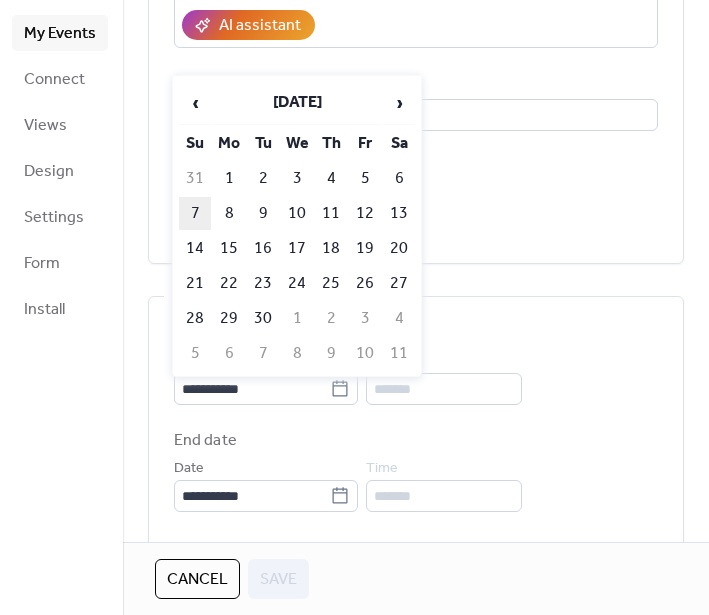 click on "7" at bounding box center (195, 213) 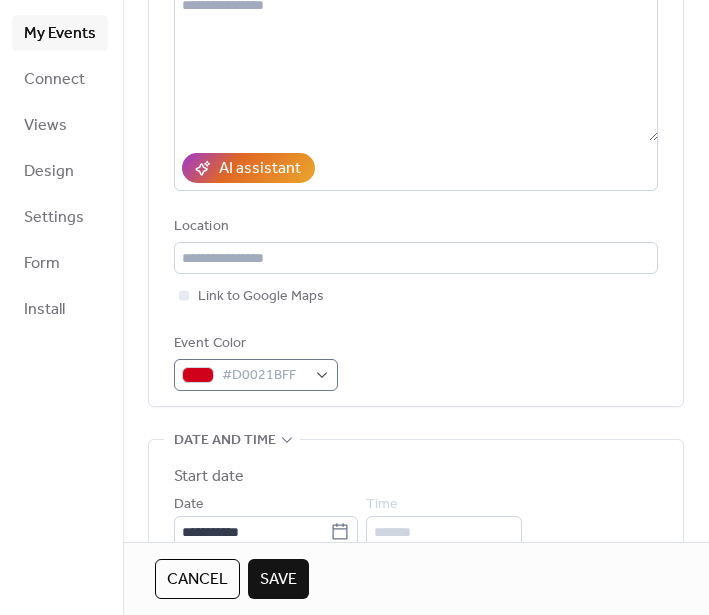 scroll, scrollTop: 201, scrollLeft: 0, axis: vertical 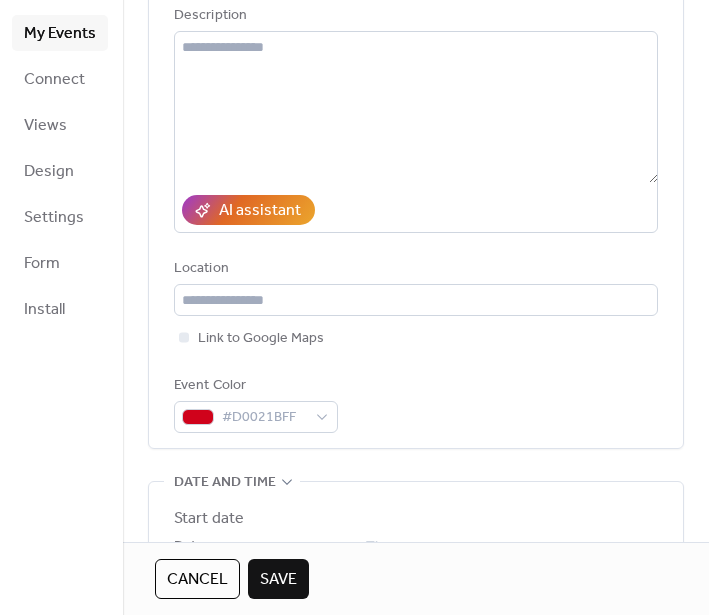 click on "Save" at bounding box center (278, 580) 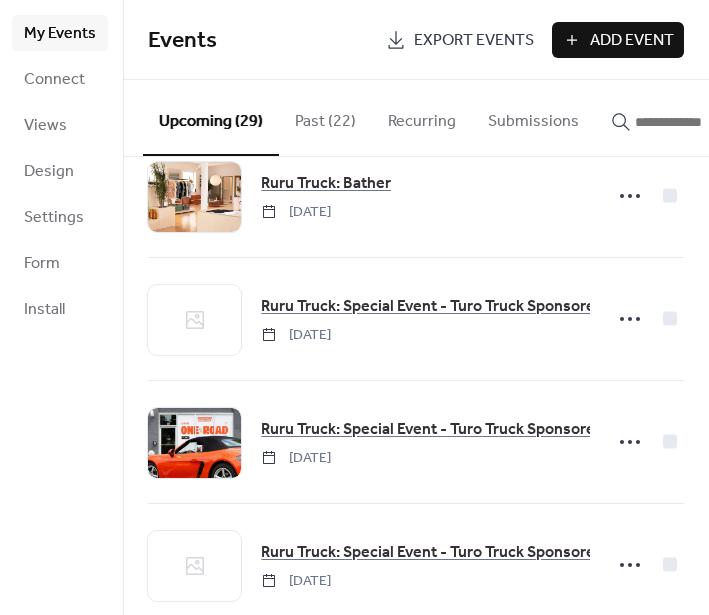scroll, scrollTop: 2493, scrollLeft: 0, axis: vertical 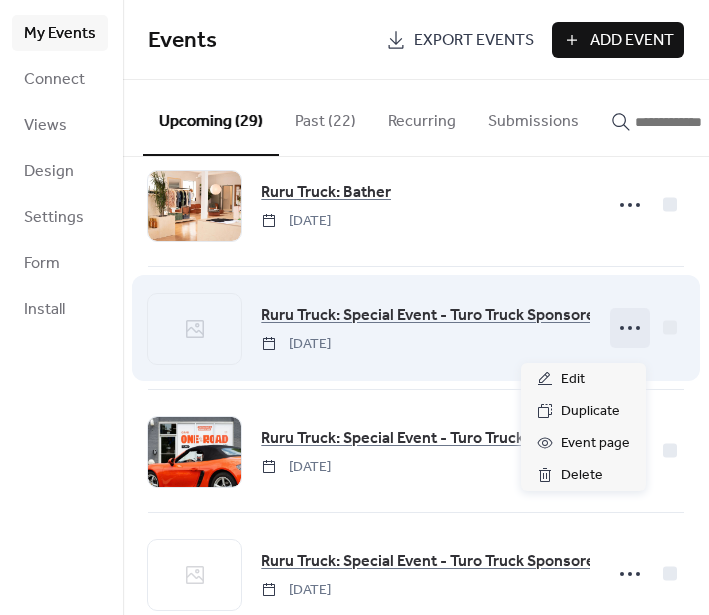 click 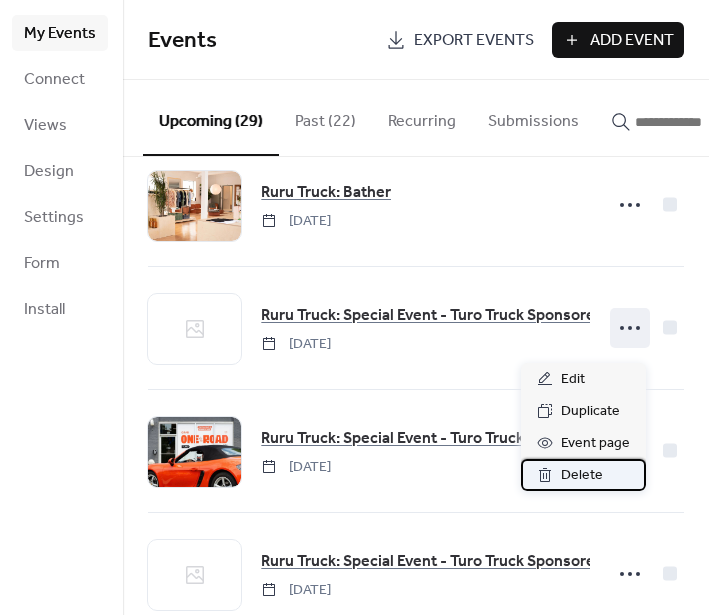 click on "Delete" at bounding box center (582, 476) 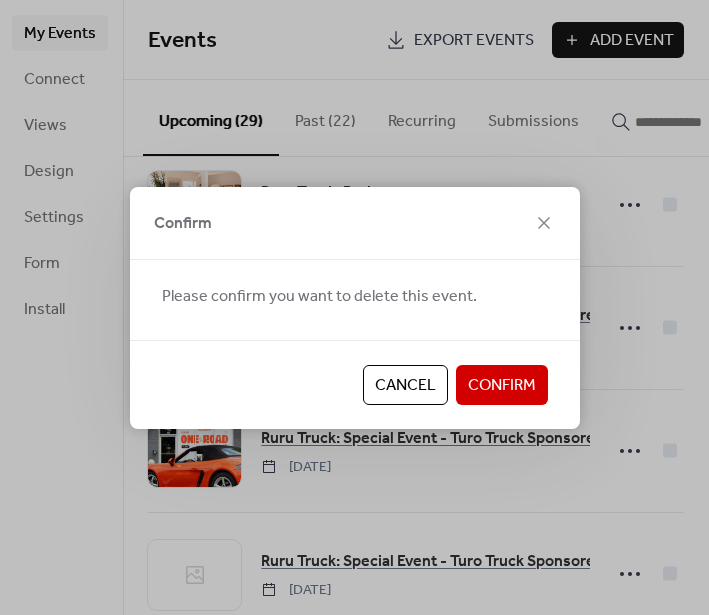 click on "Confirm" at bounding box center (502, 386) 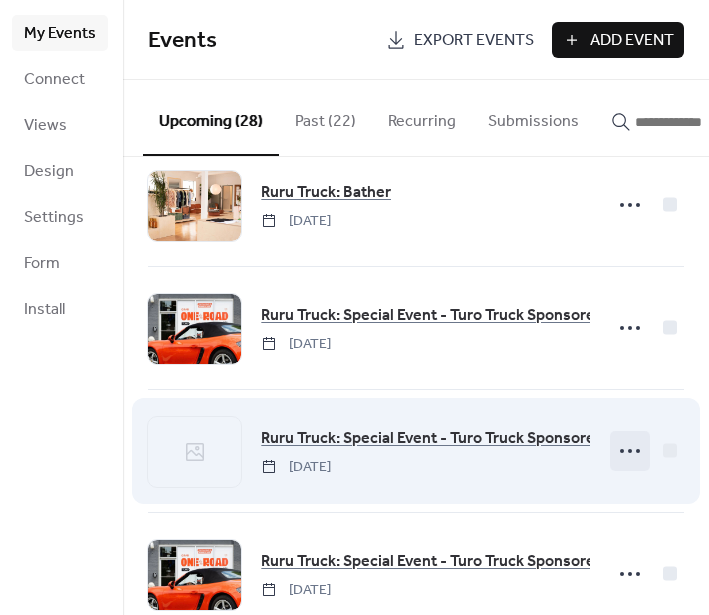 click 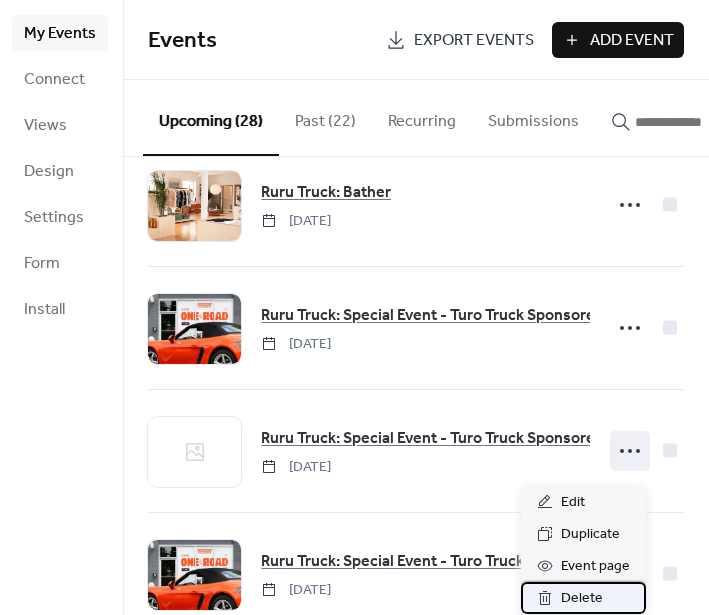 click on "Delete" at bounding box center [583, 598] 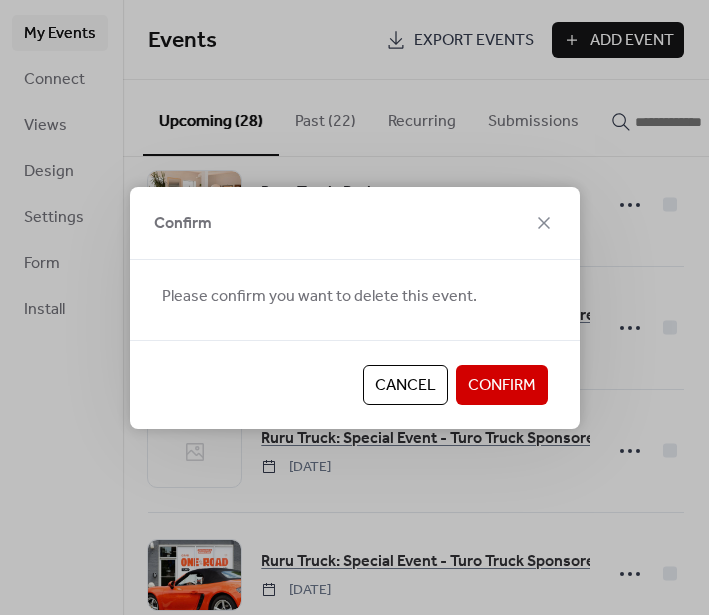 click on "Confirm" at bounding box center [502, 386] 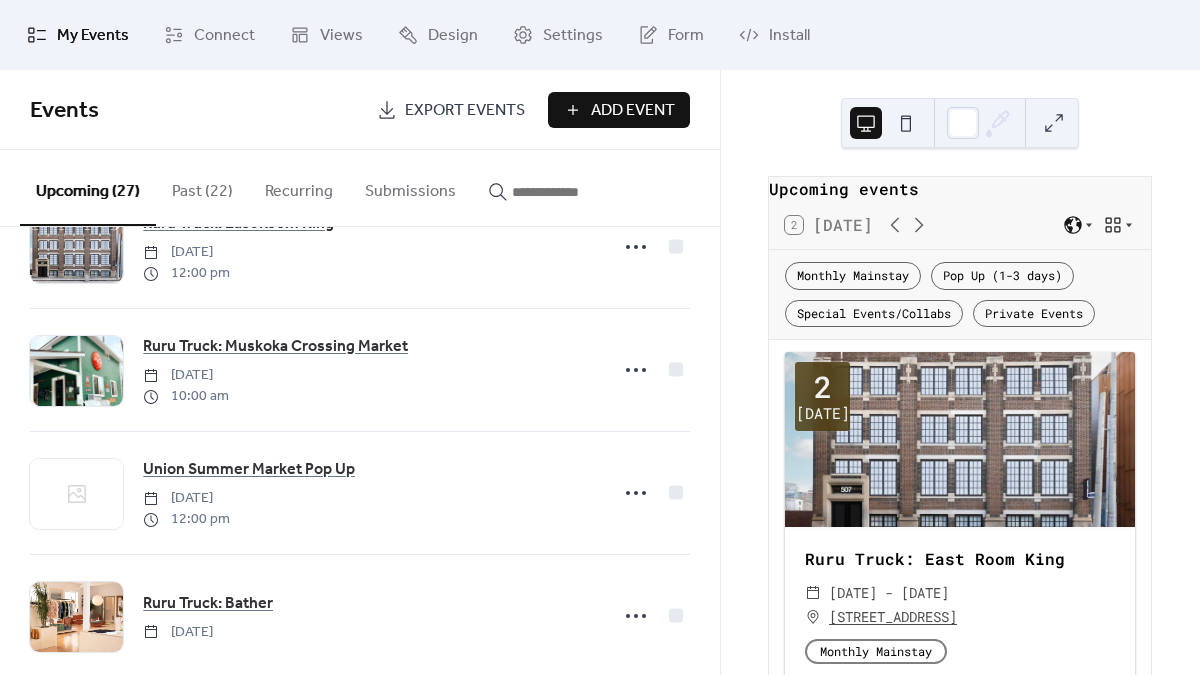 scroll, scrollTop: 1541, scrollLeft: 0, axis: vertical 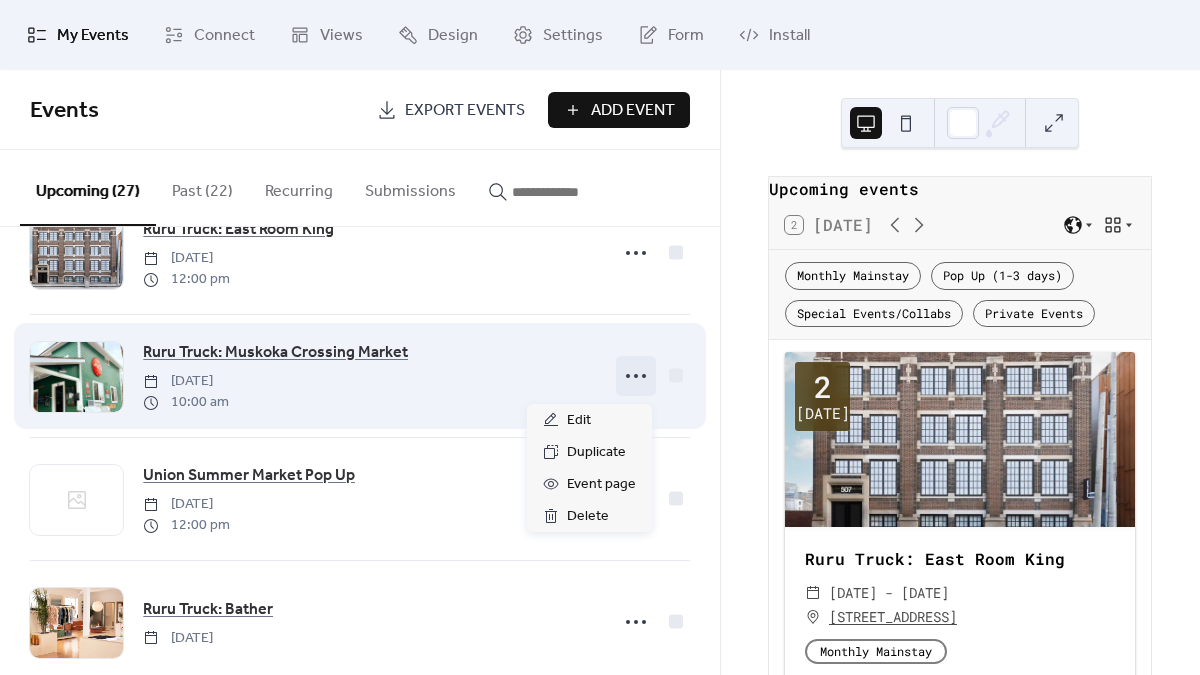 click 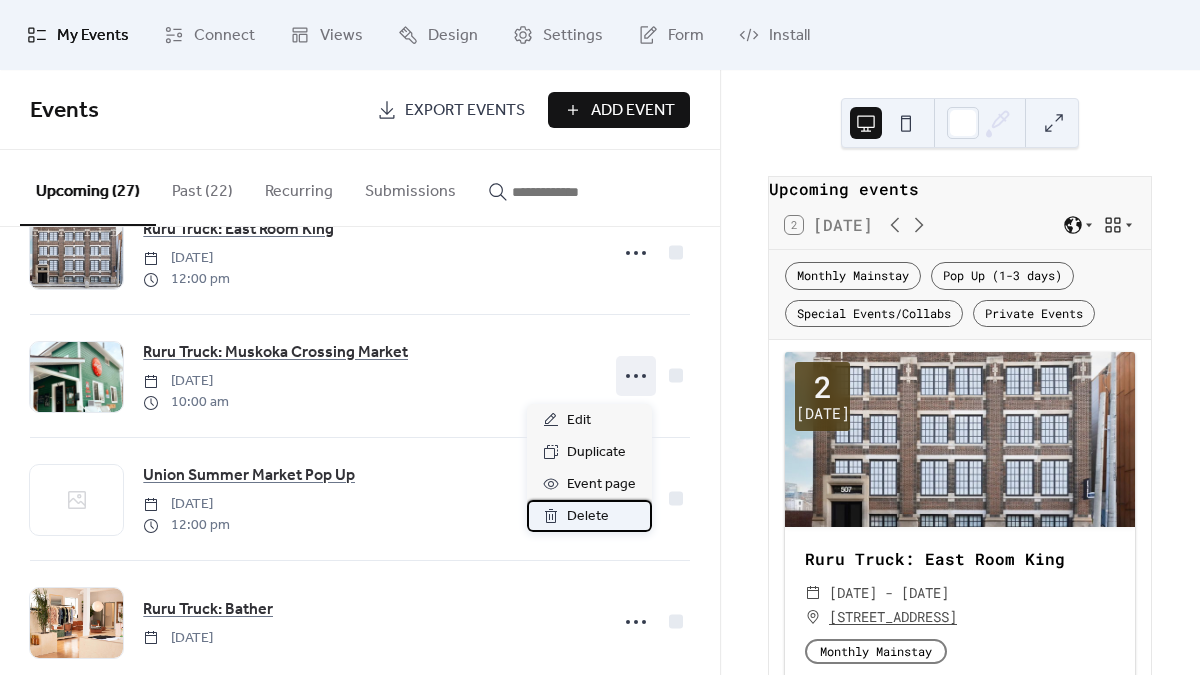 click on "Delete" at bounding box center [589, 516] 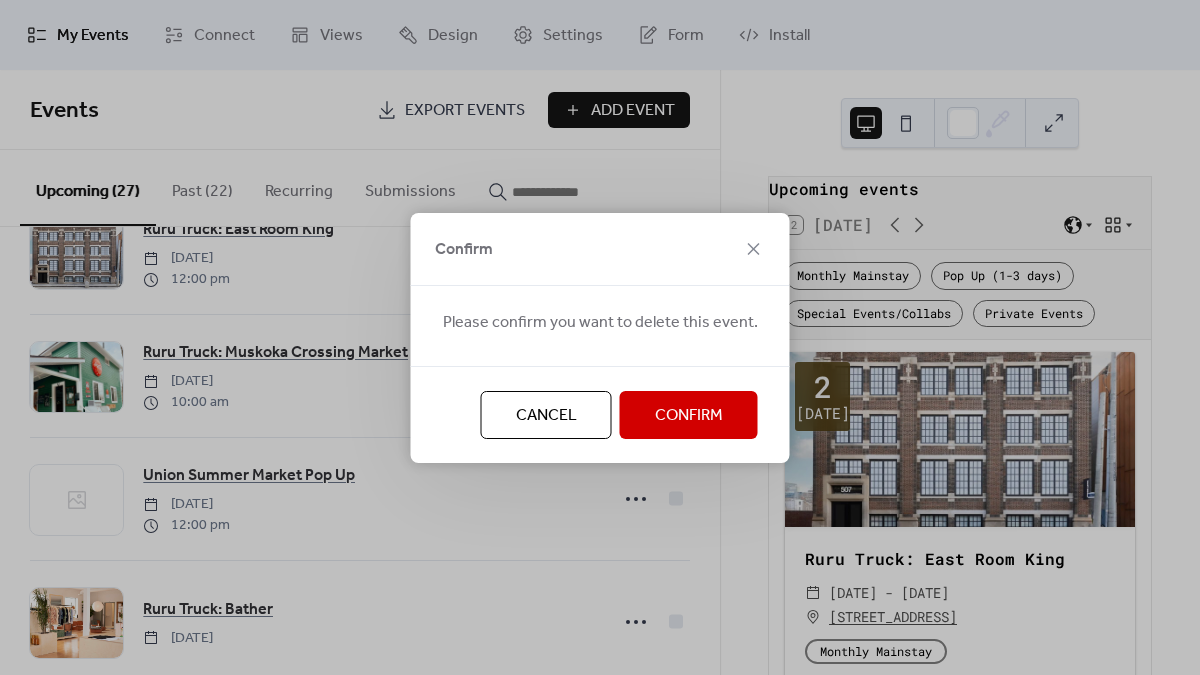 click on "Confirm" at bounding box center (689, 415) 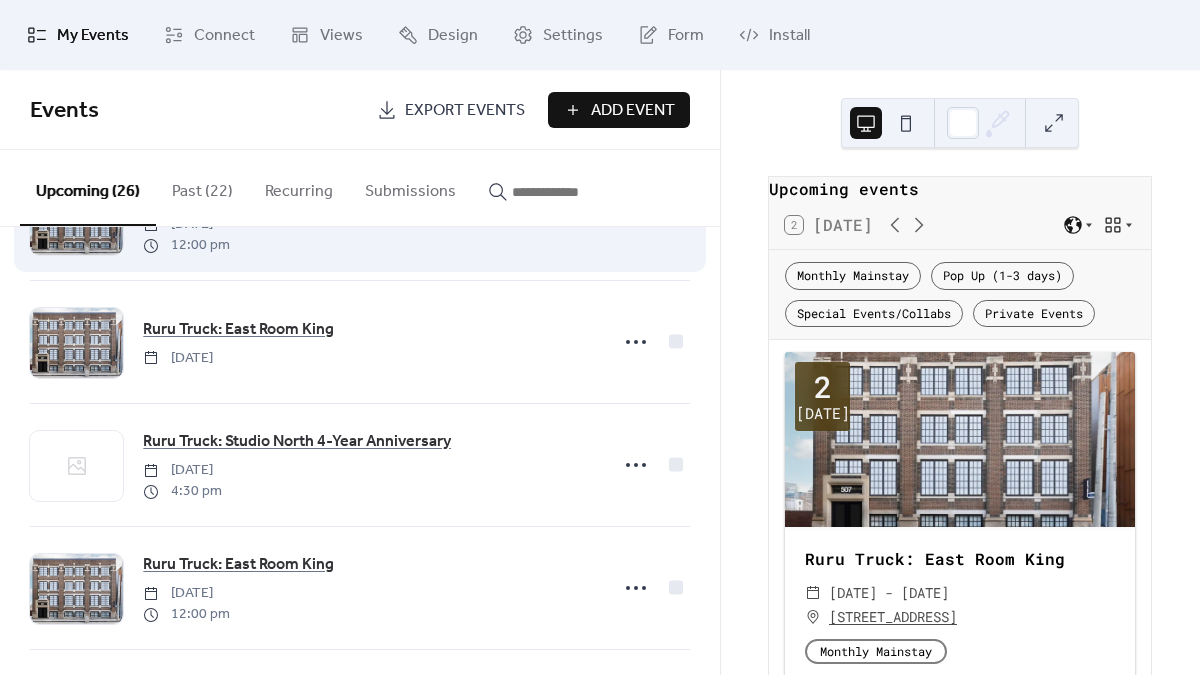 scroll, scrollTop: 1191, scrollLeft: 0, axis: vertical 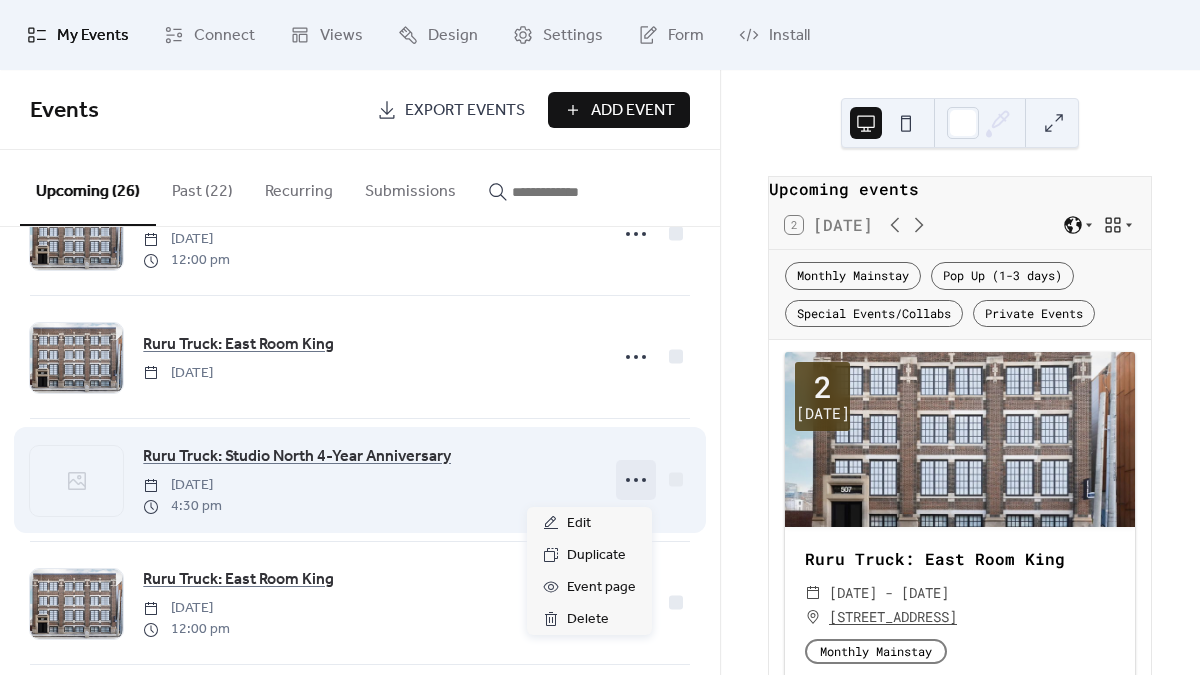 click 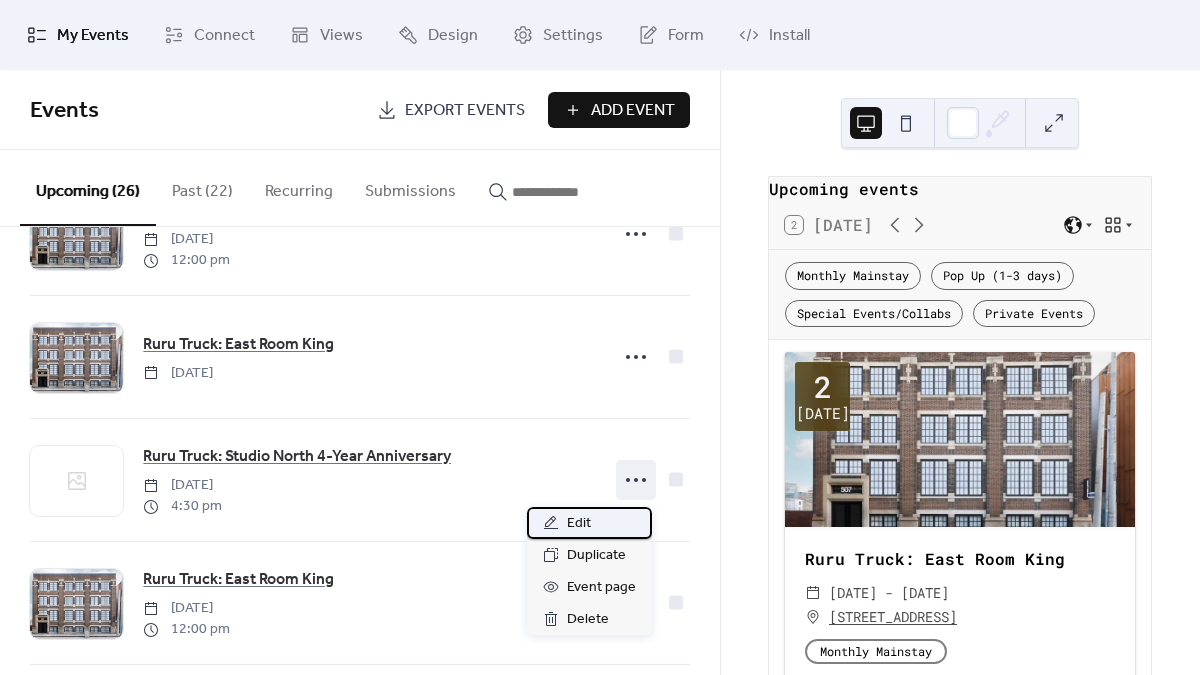 click on "Edit" at bounding box center (579, 524) 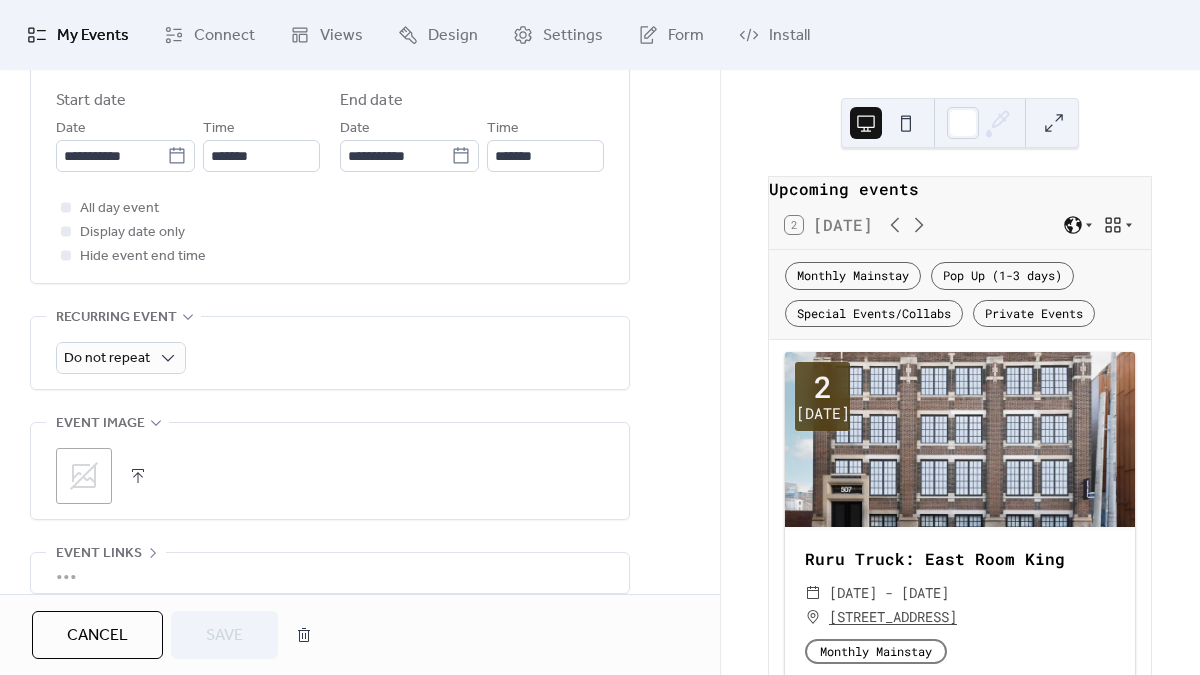 scroll, scrollTop: 737, scrollLeft: 0, axis: vertical 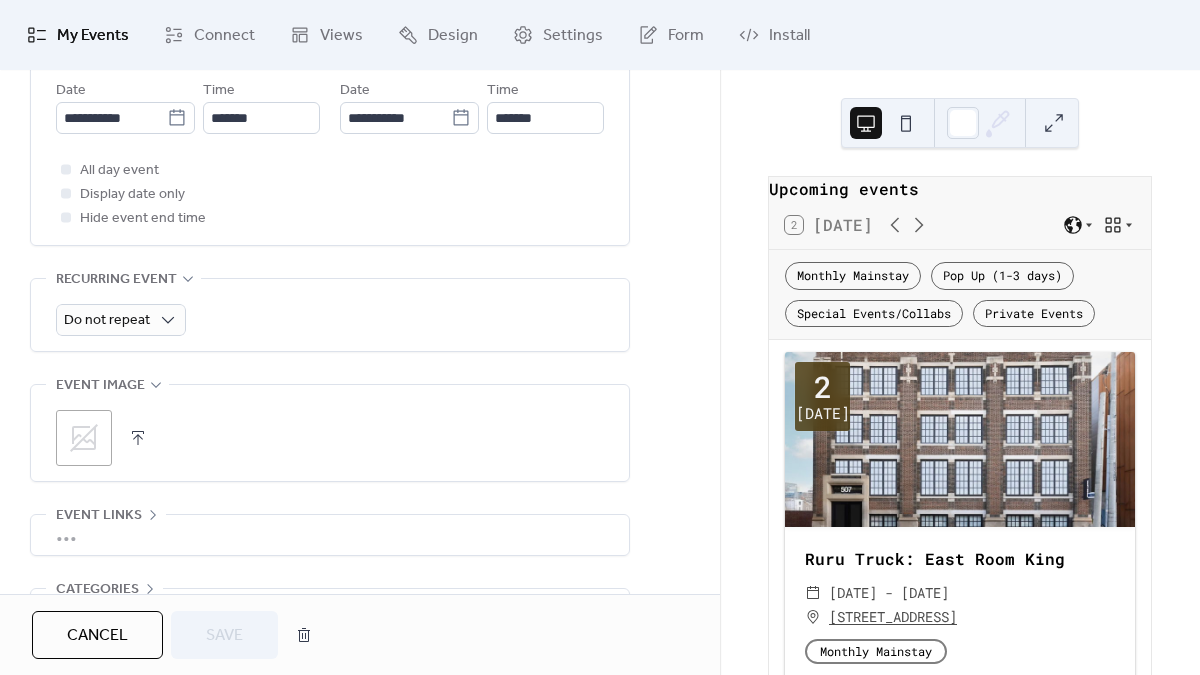 click at bounding box center (138, 438) 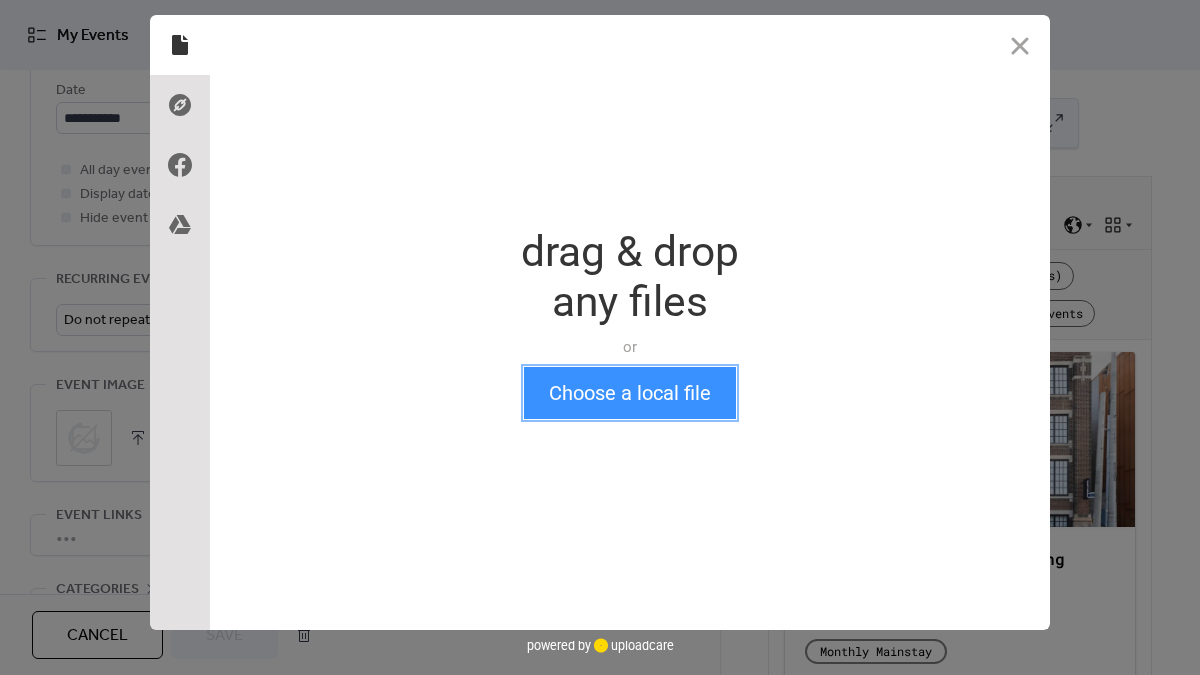 click on "Choose a local file" at bounding box center (630, 393) 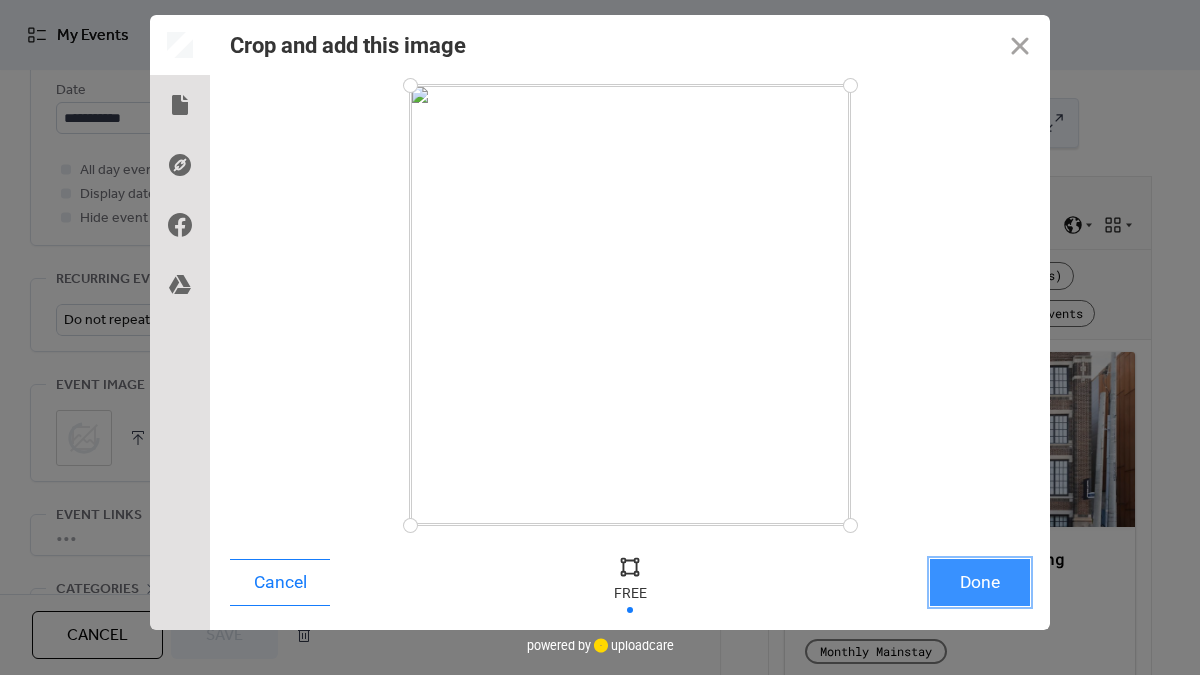 click on "Done" at bounding box center [980, 582] 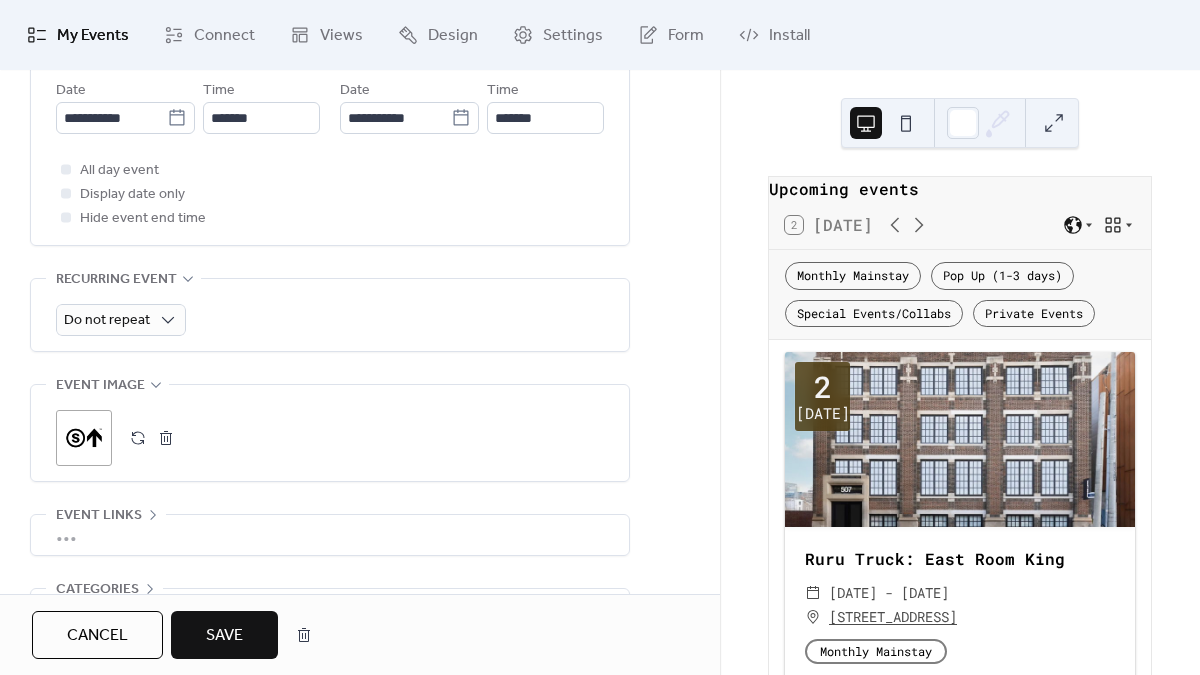 click on "Save" at bounding box center (224, 635) 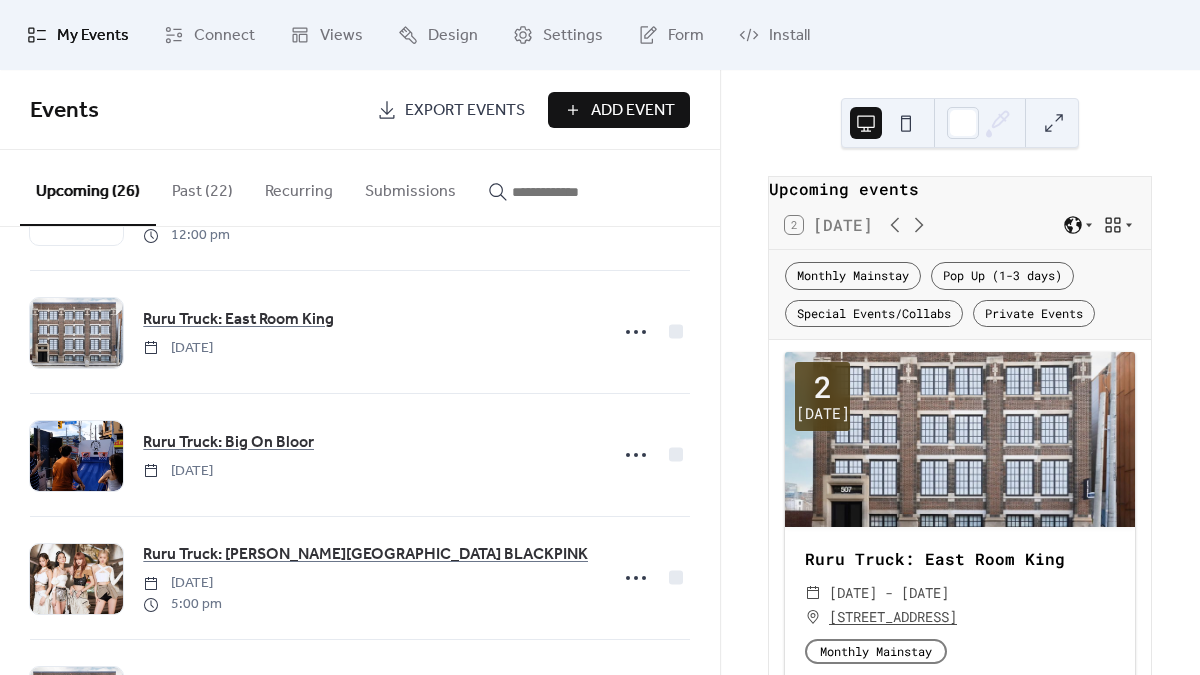 scroll, scrollTop: 487, scrollLeft: 0, axis: vertical 